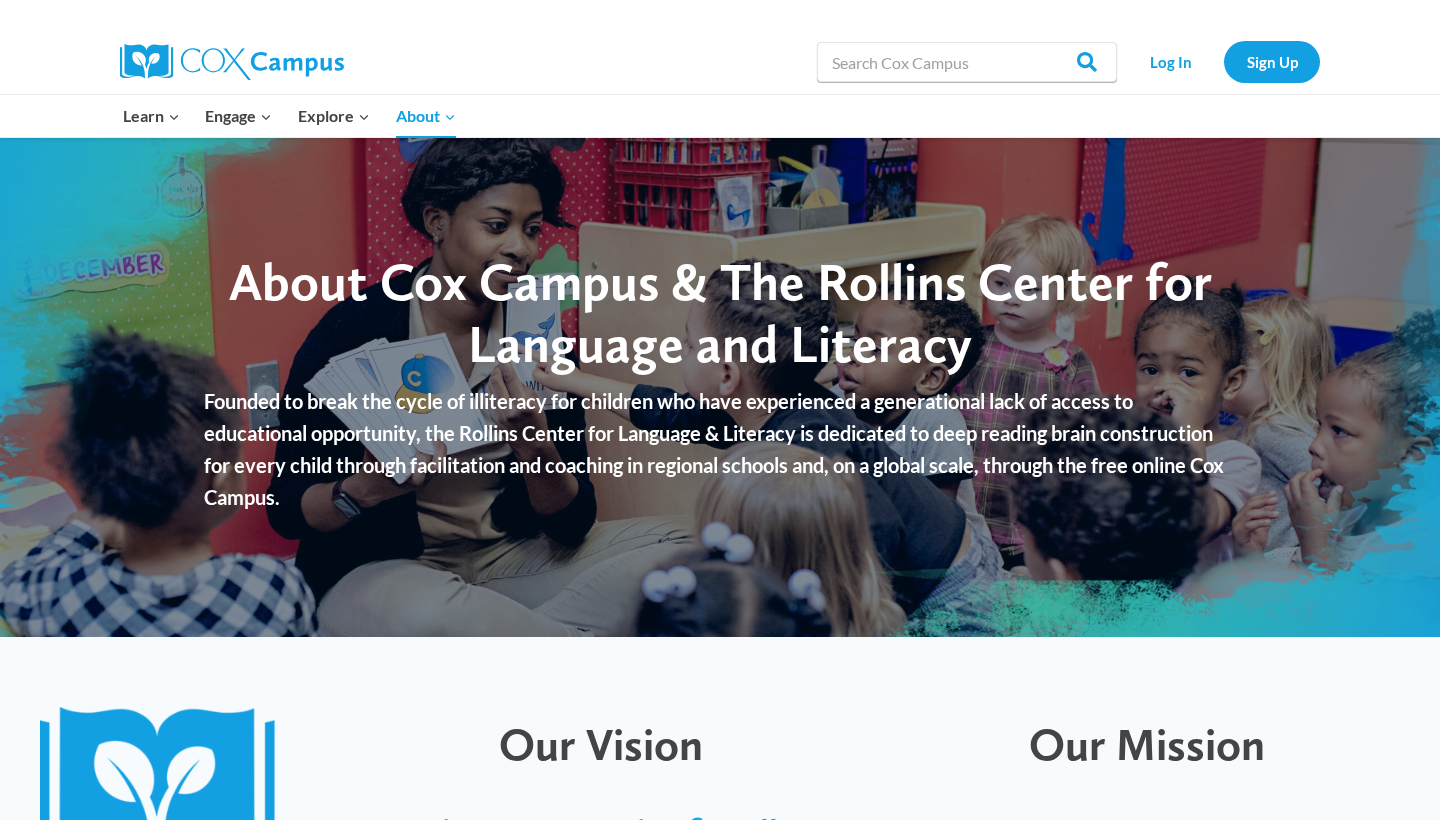 scroll, scrollTop: 0, scrollLeft: 0, axis: both 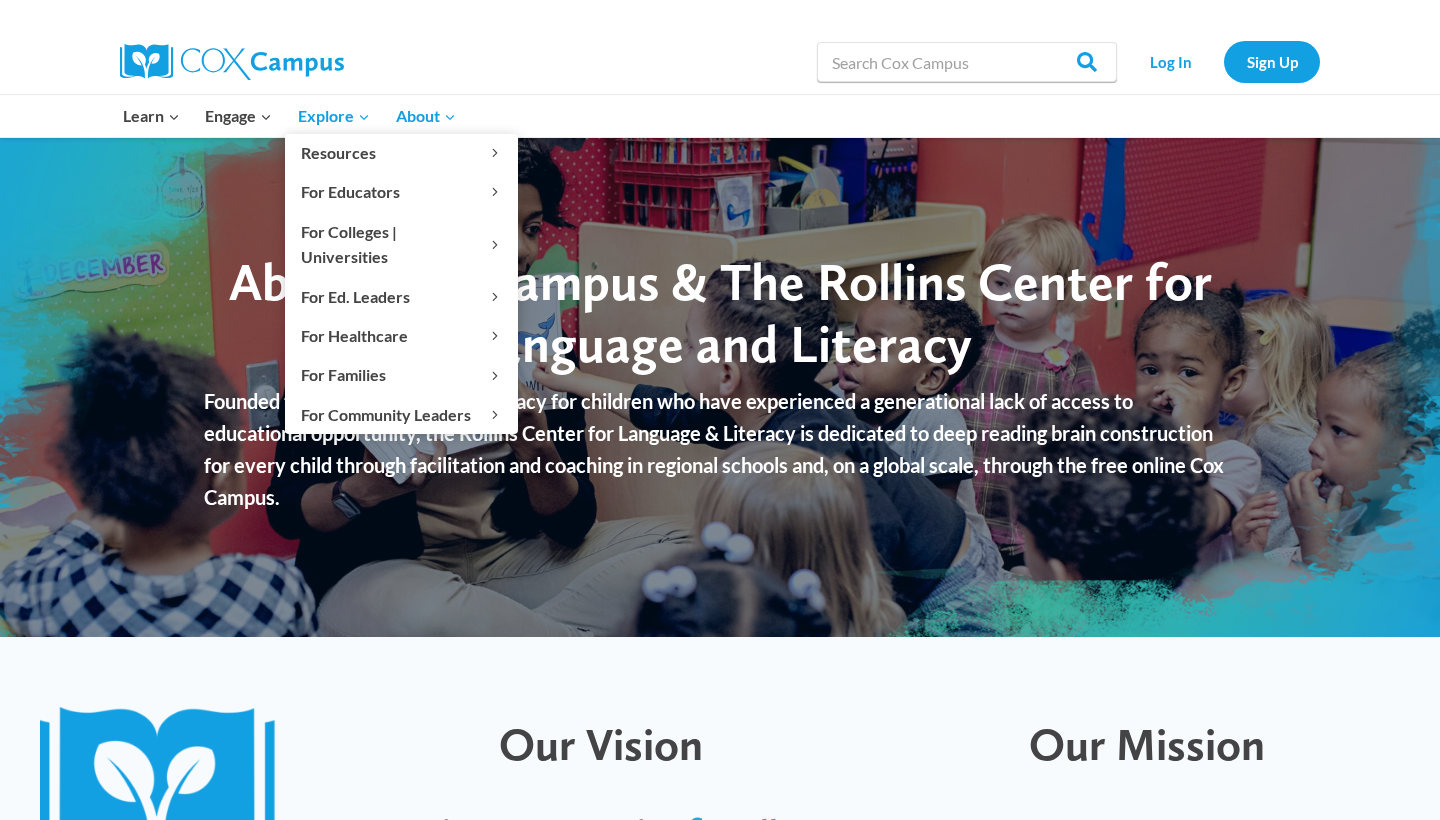 click on "Explore Expand" at bounding box center [334, 116] 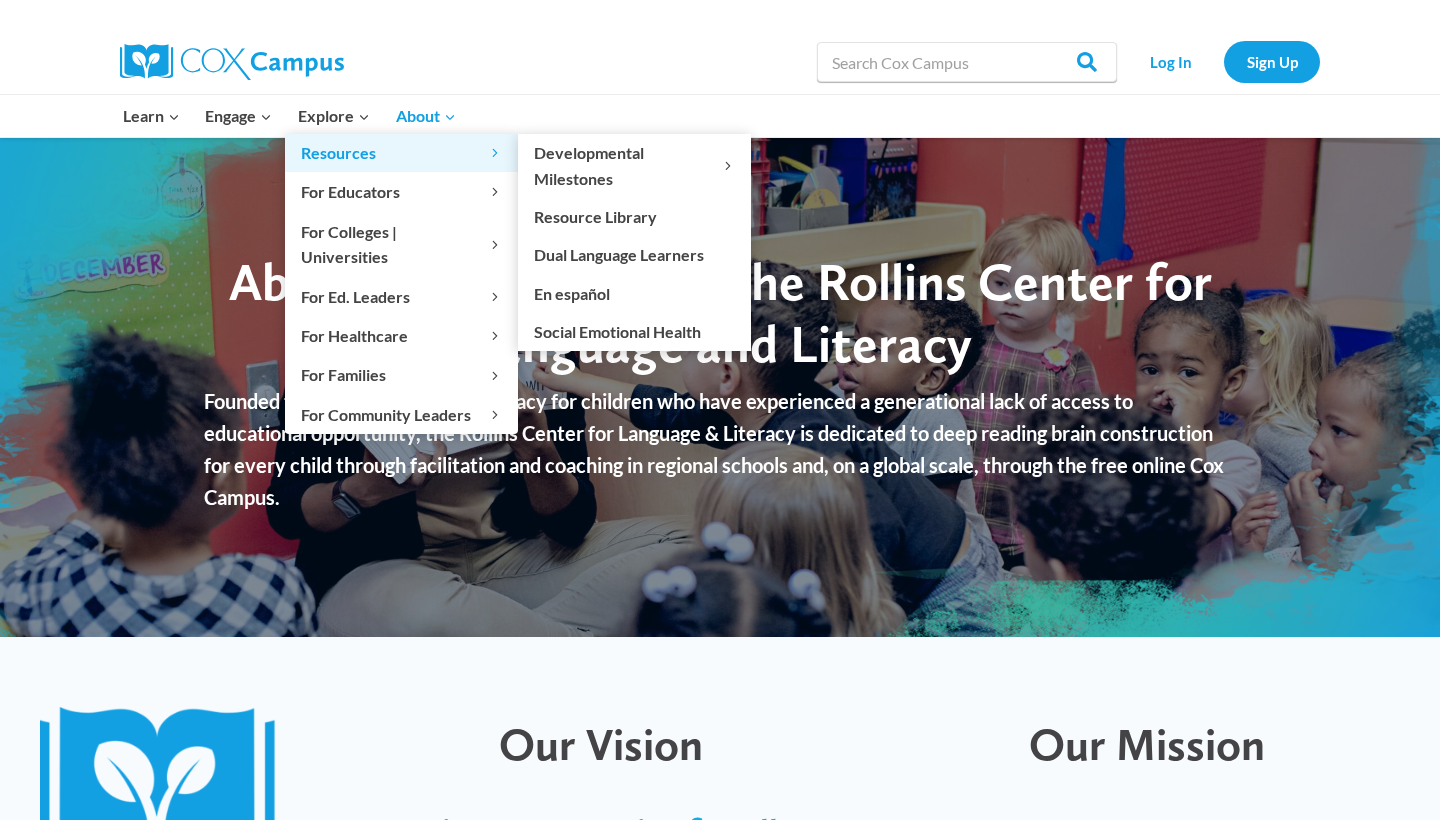 click on "Resources Expand" at bounding box center [401, 153] 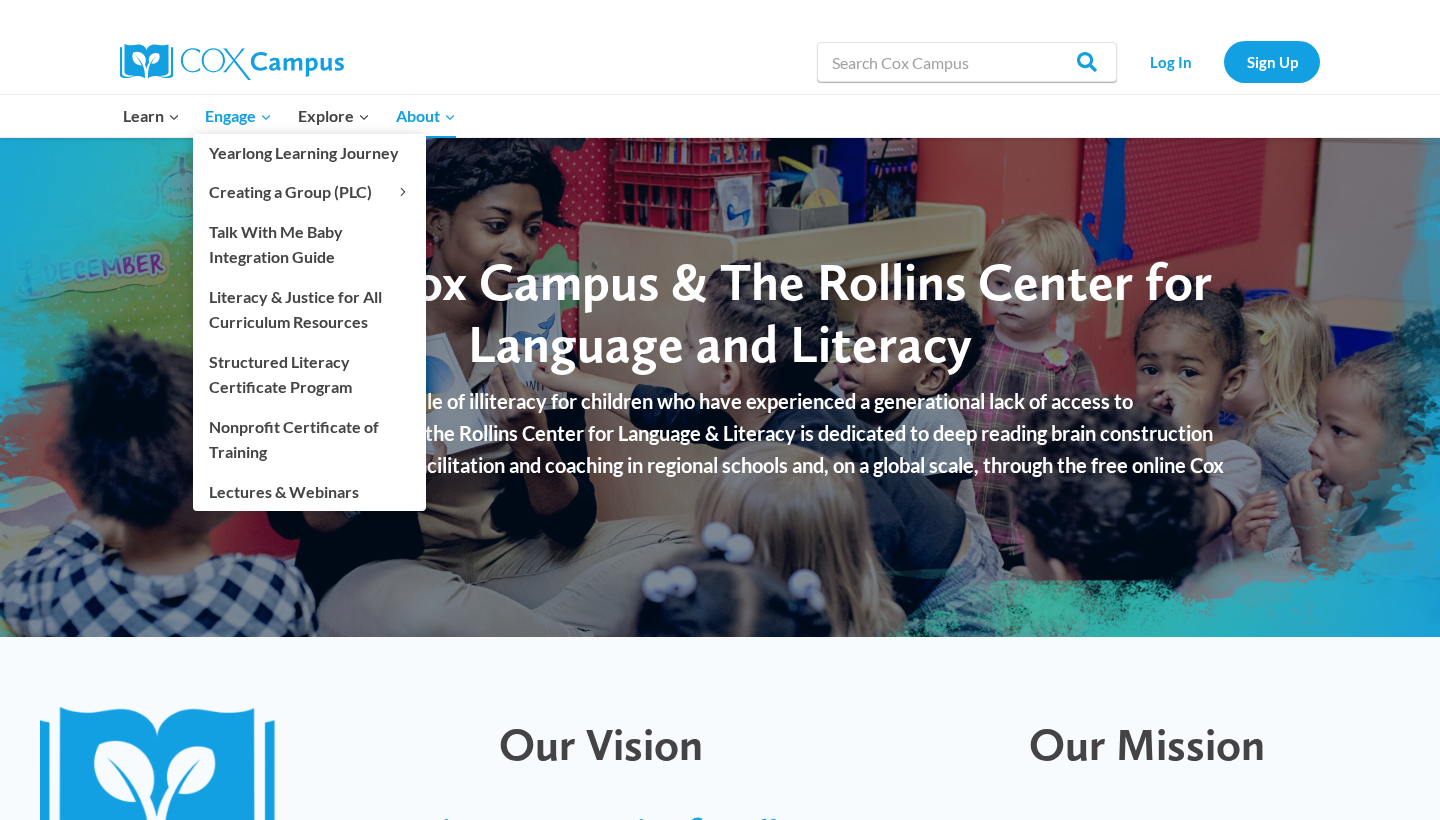click on "Engage Expand" at bounding box center [238, 116] 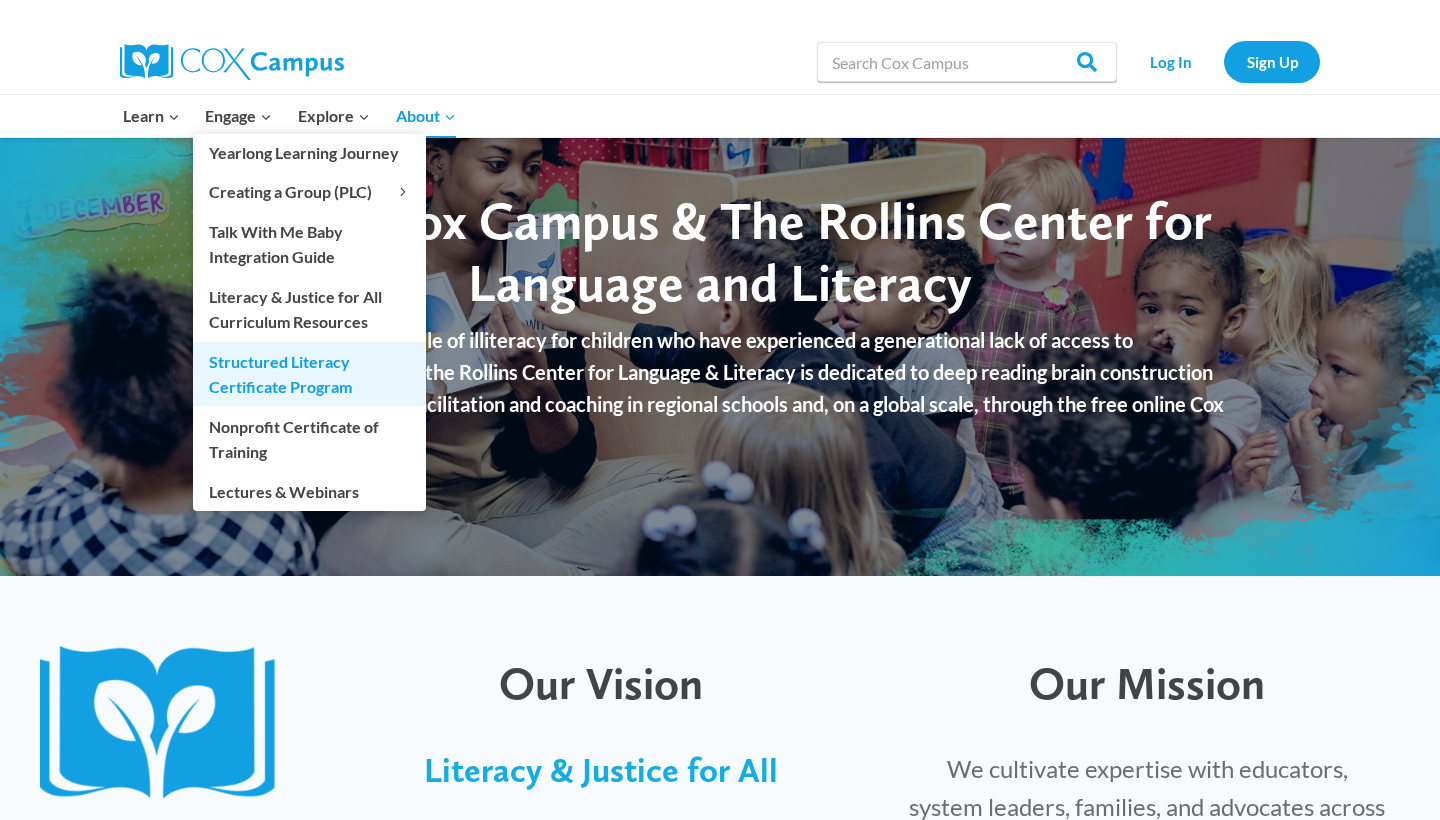 scroll, scrollTop: 50, scrollLeft: 0, axis: vertical 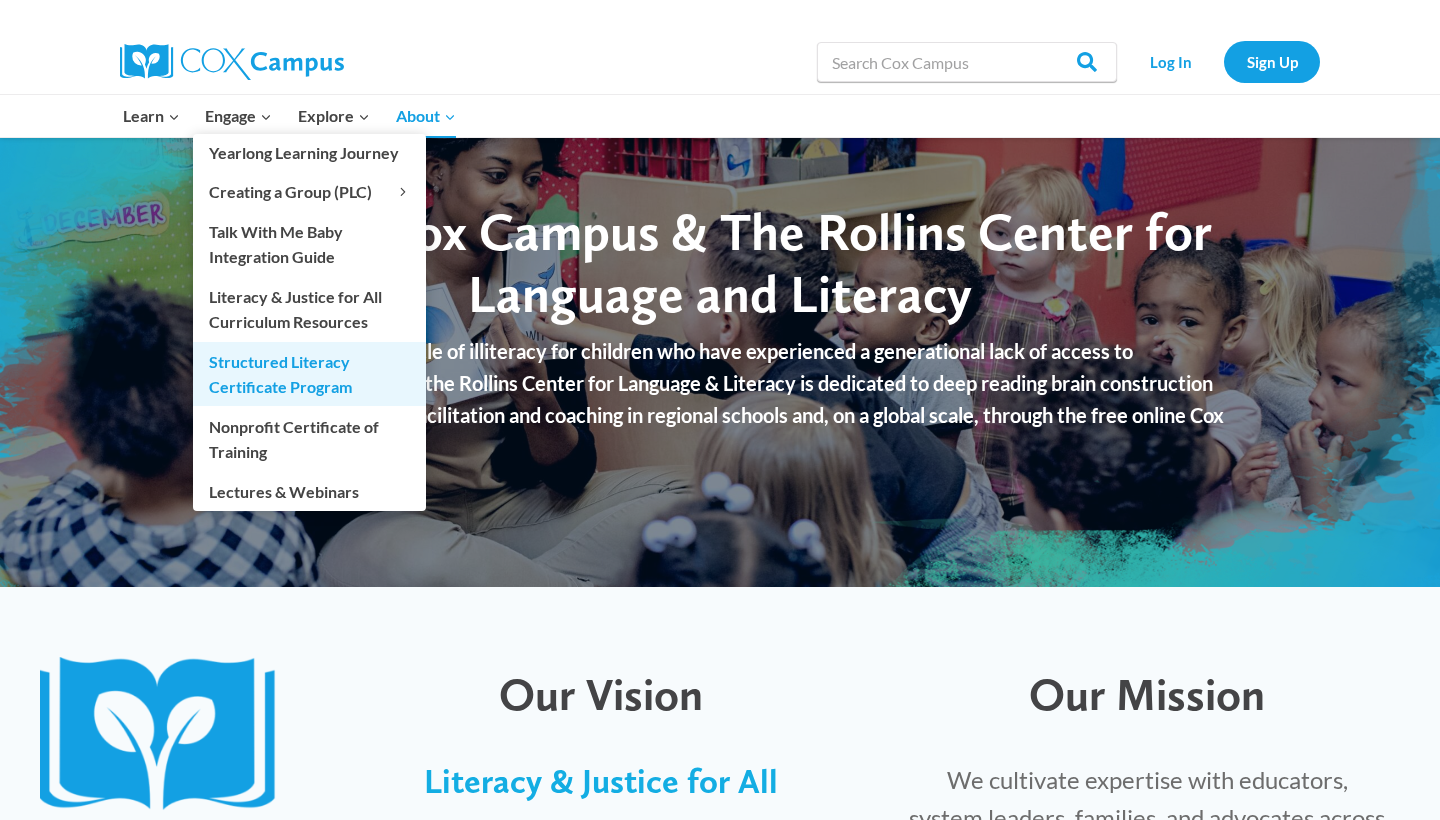 click on "Structured Literacy Certificate Program" at bounding box center [309, 374] 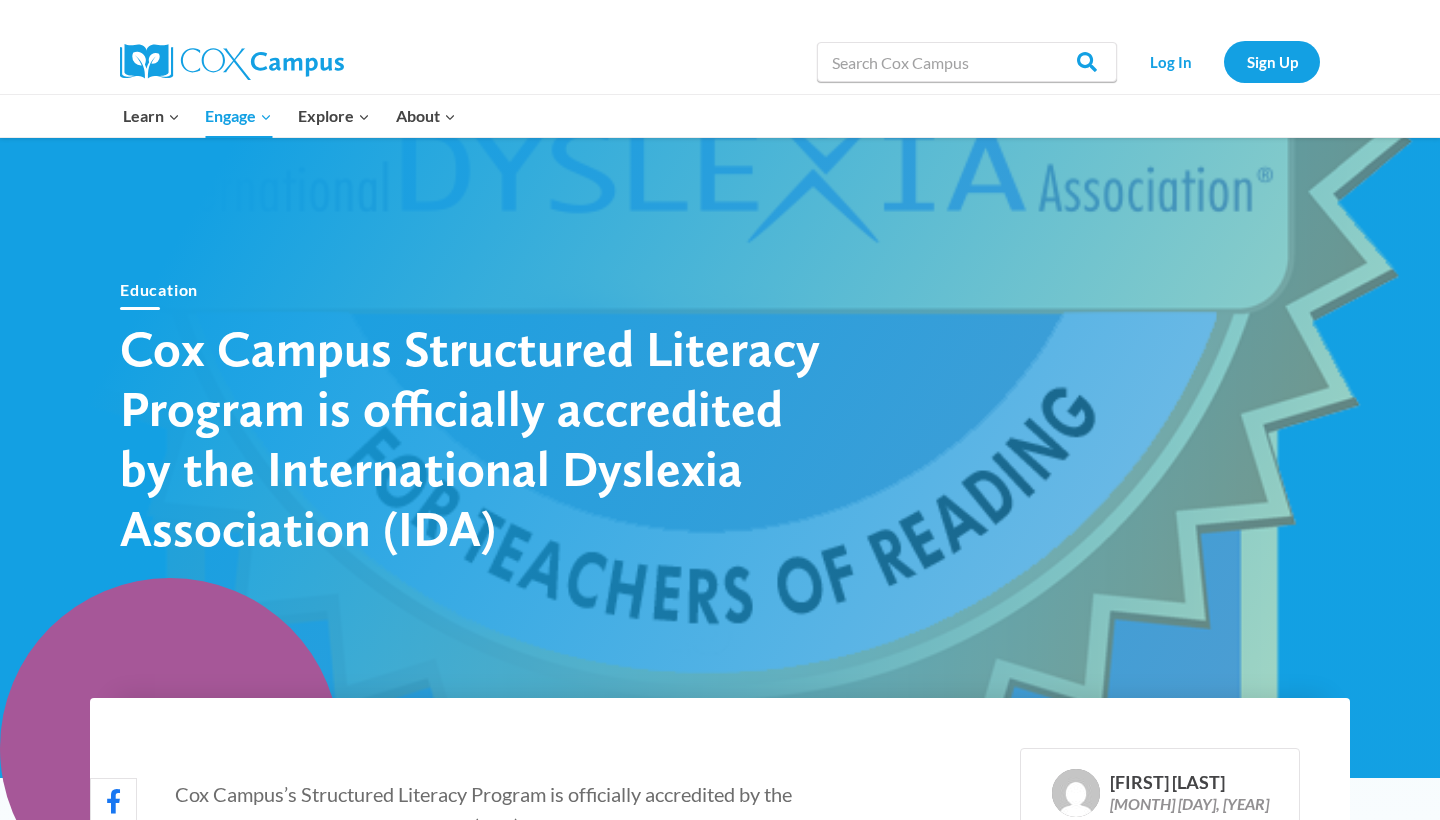 scroll, scrollTop: 0, scrollLeft: 0, axis: both 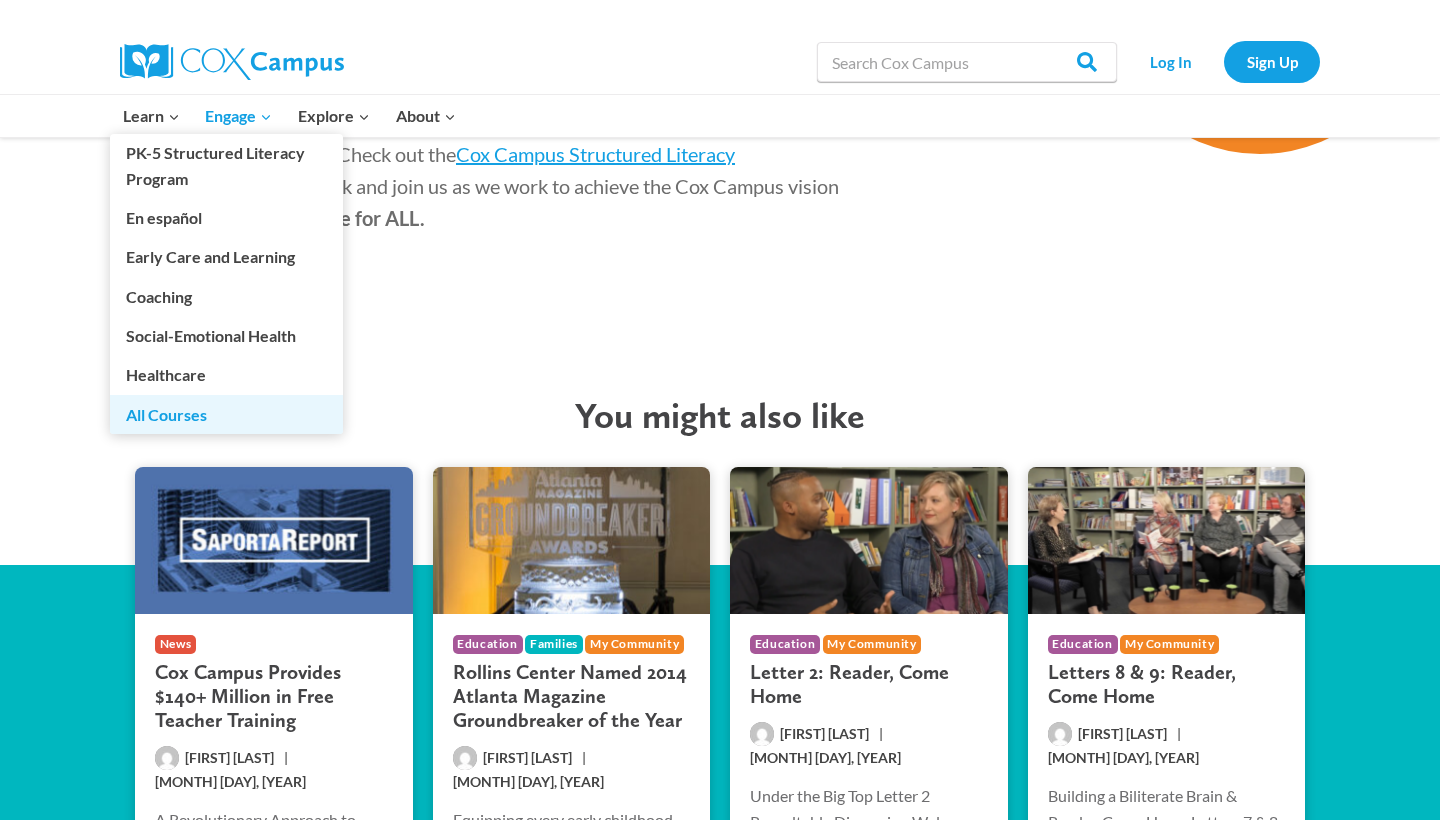 click on "All Courses" at bounding box center (226, 414) 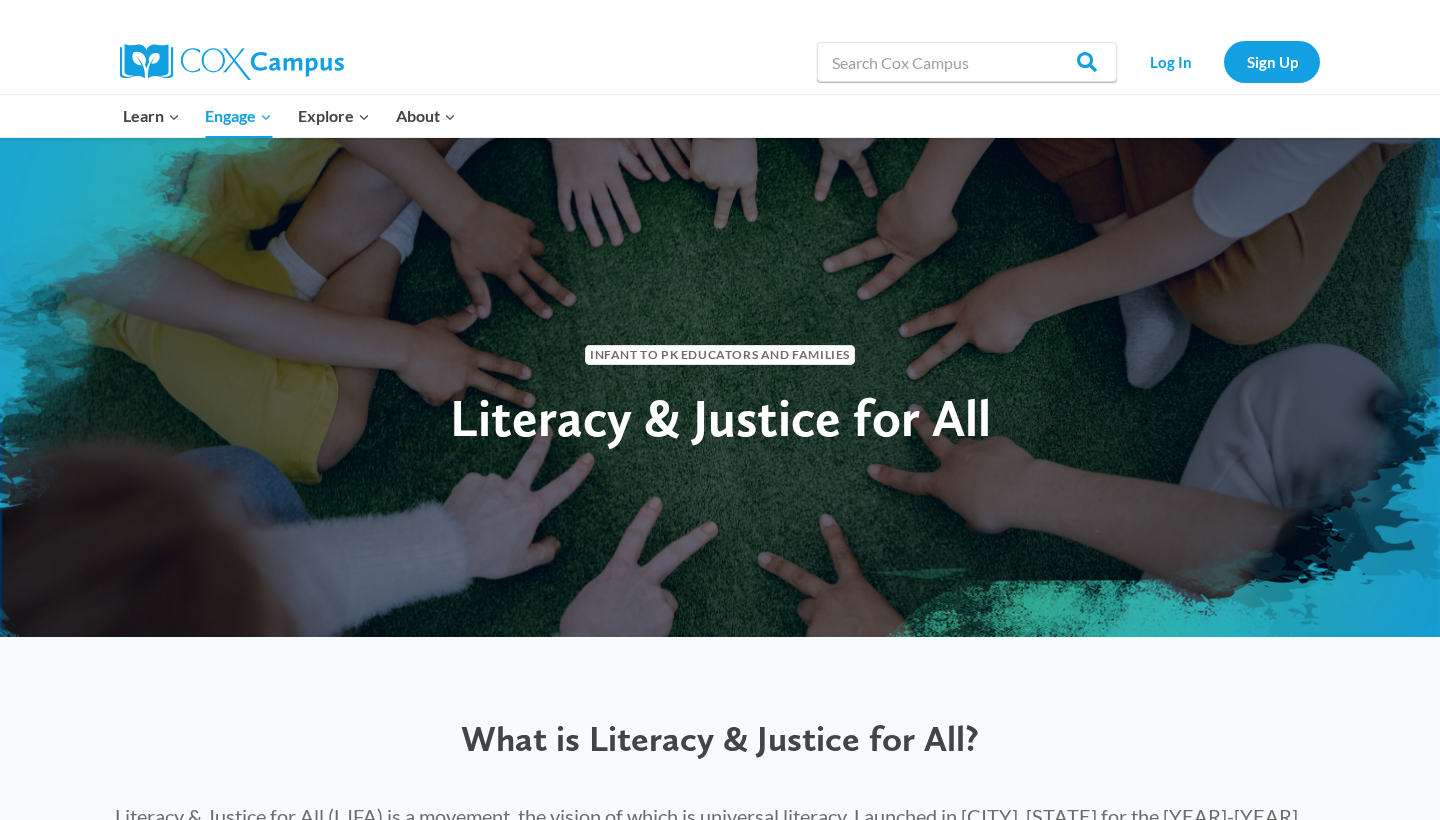 scroll, scrollTop: 0, scrollLeft: 0, axis: both 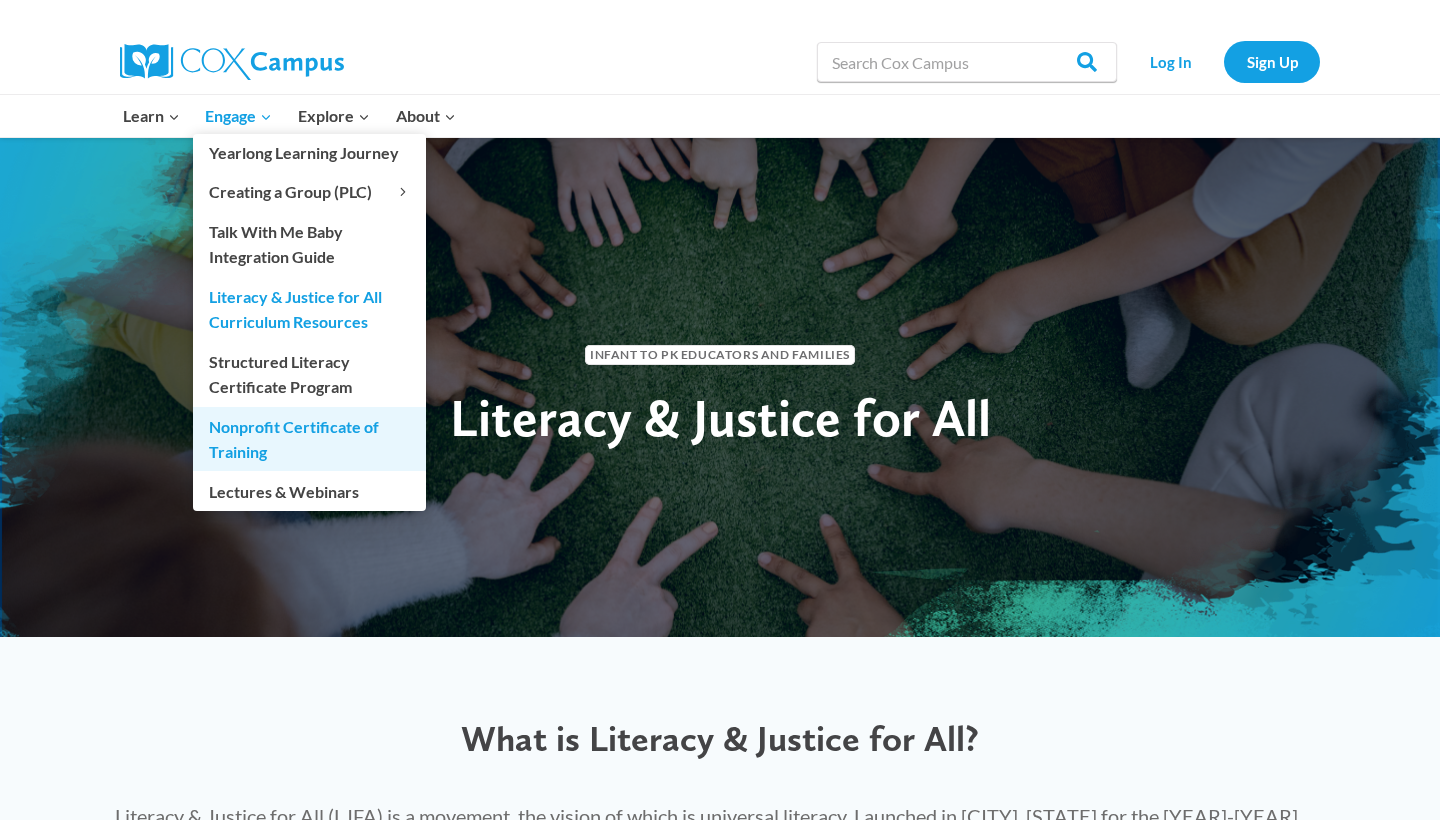 click on "Nonprofit Certificate of Training" at bounding box center [309, 439] 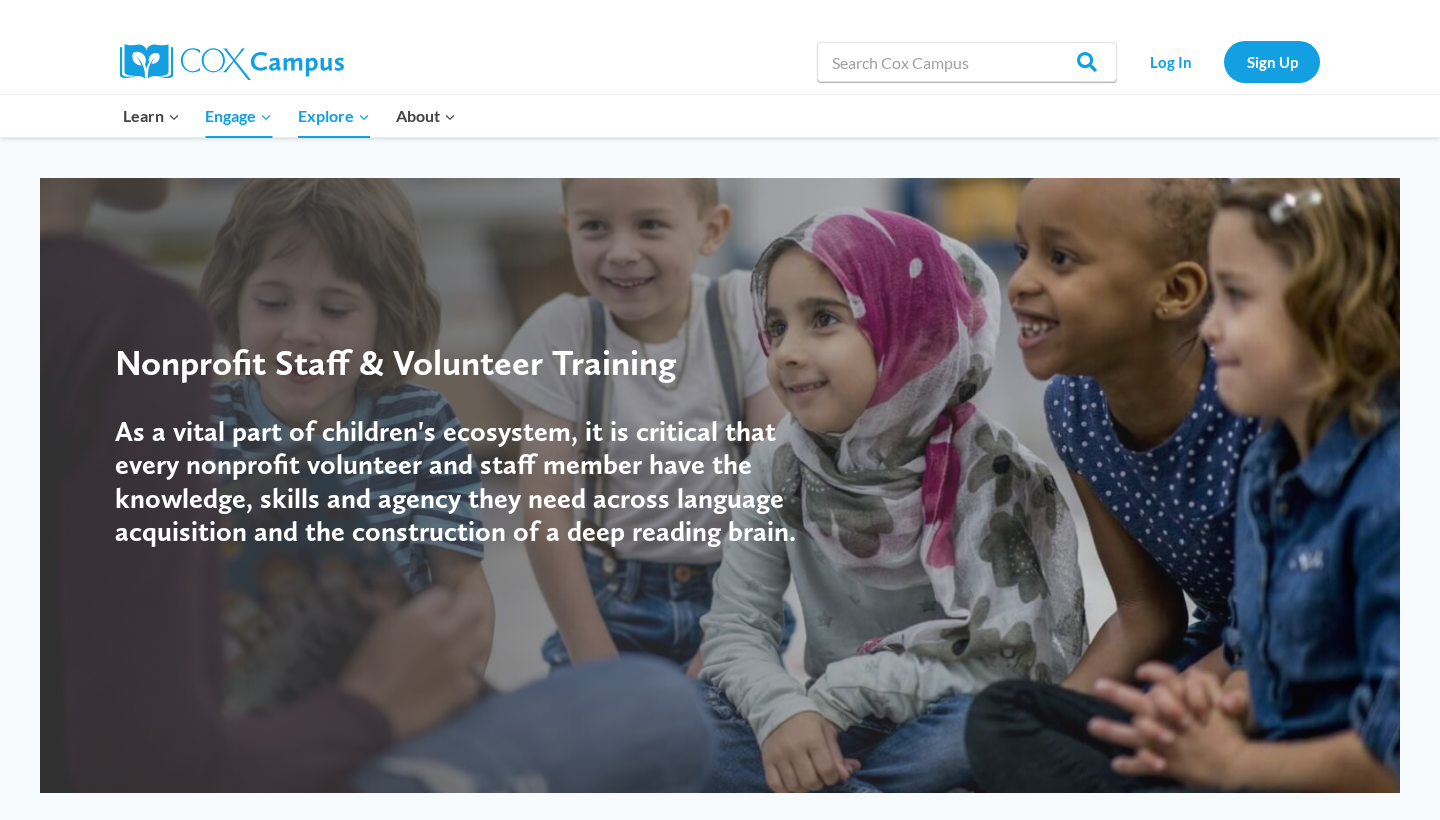 scroll, scrollTop: 0, scrollLeft: 0, axis: both 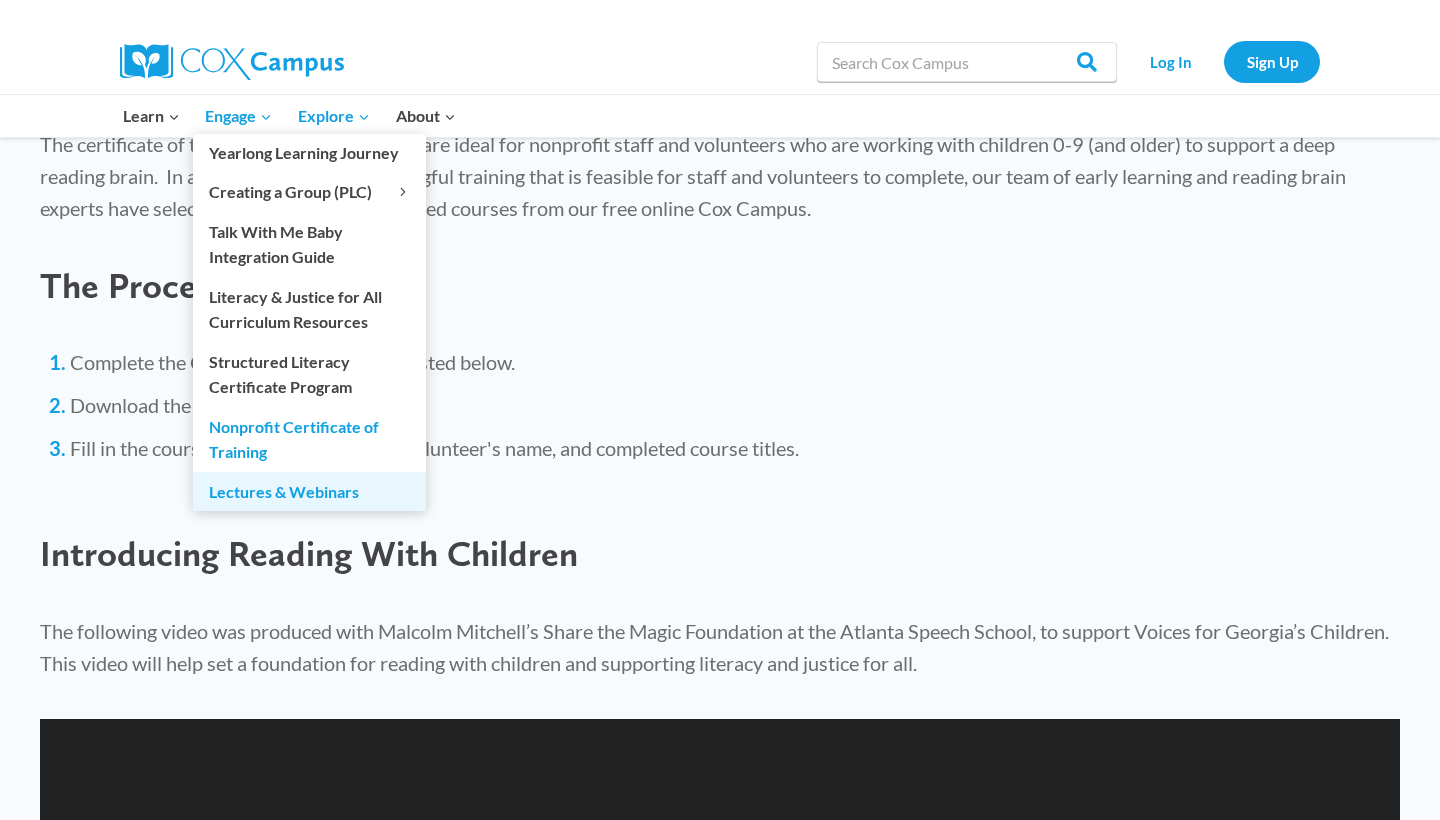 click on "Lectures & Webinars" at bounding box center [309, 491] 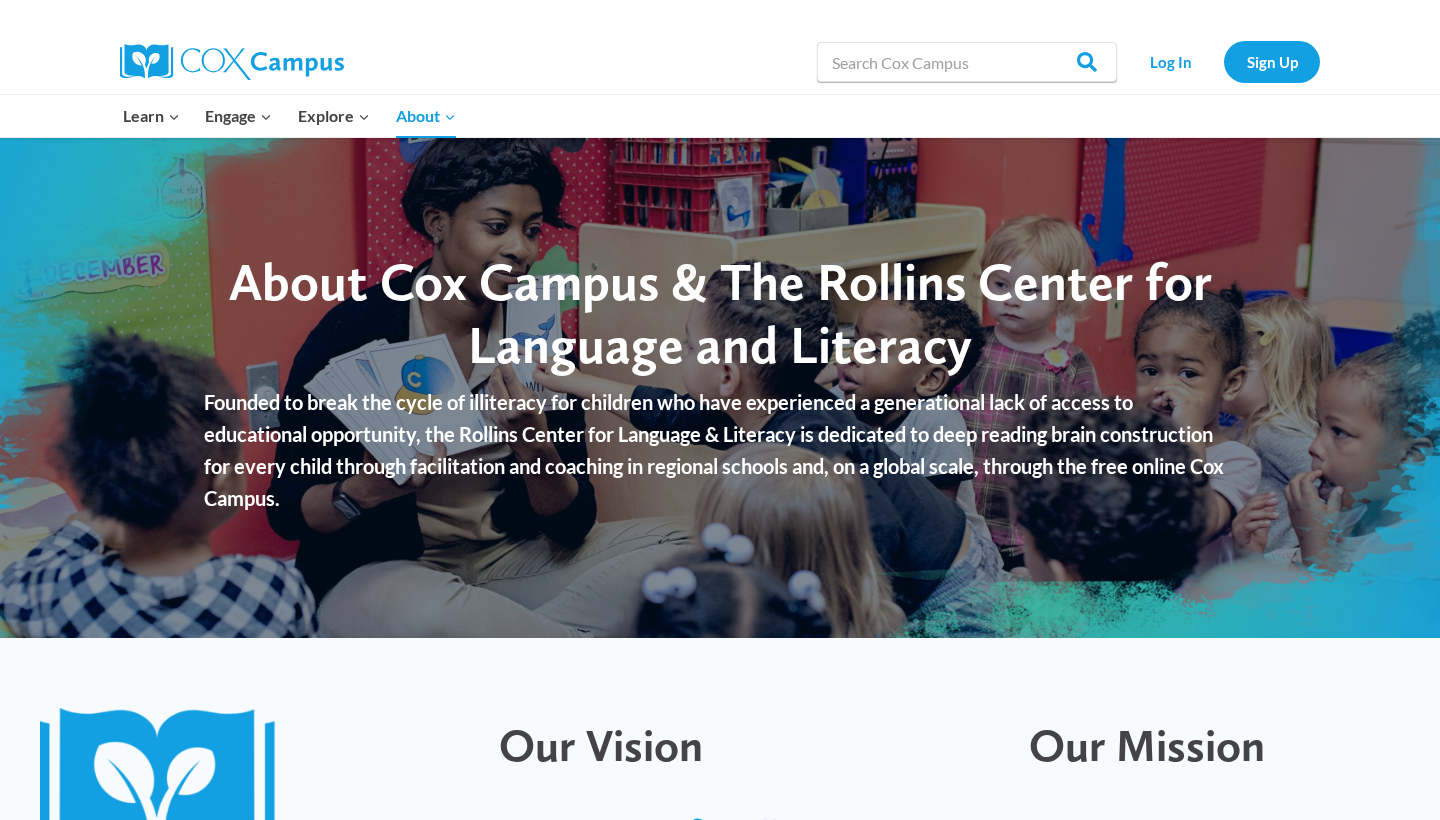 scroll, scrollTop: 0, scrollLeft: 0, axis: both 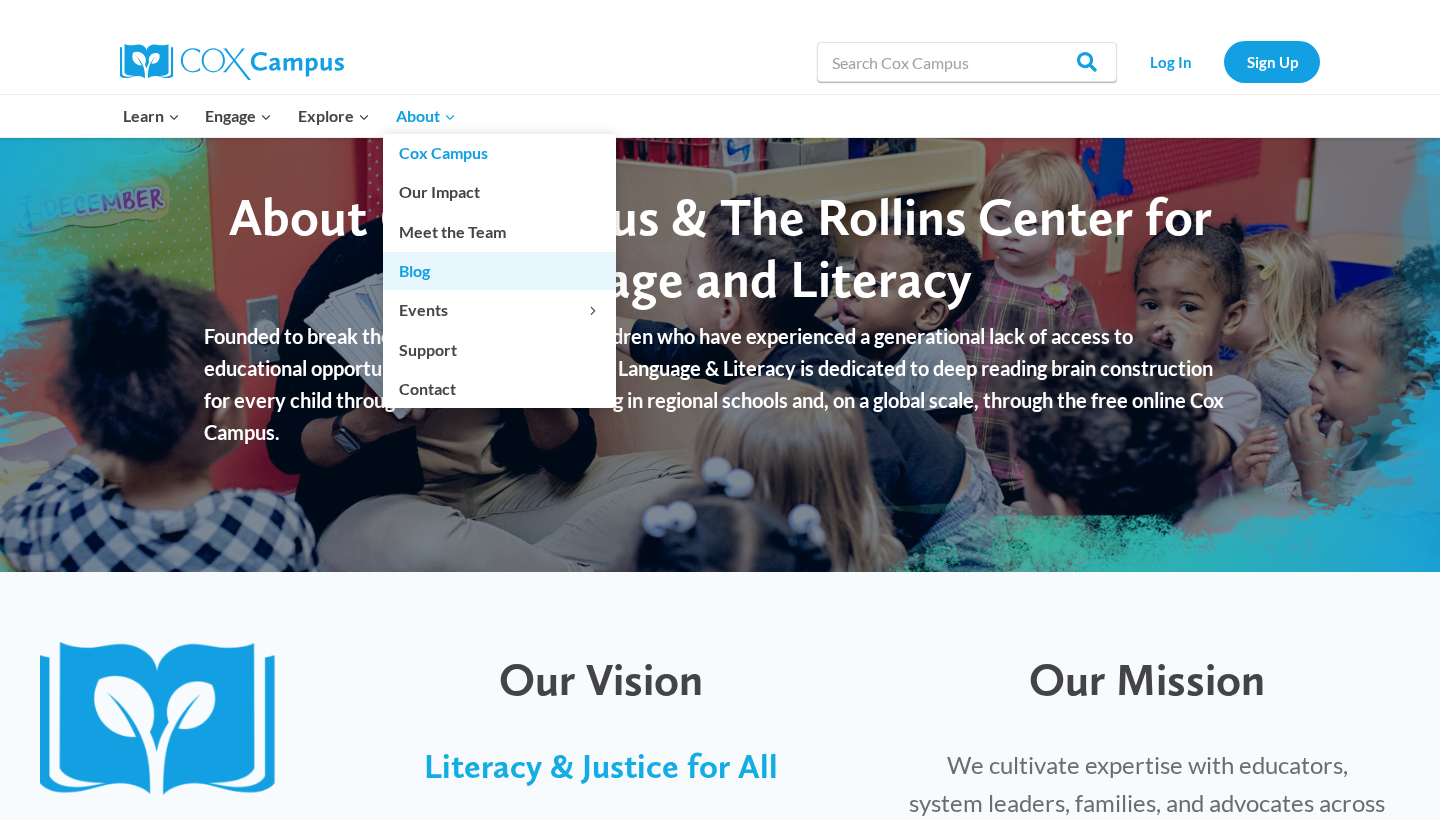 click on "Blog" at bounding box center [499, 271] 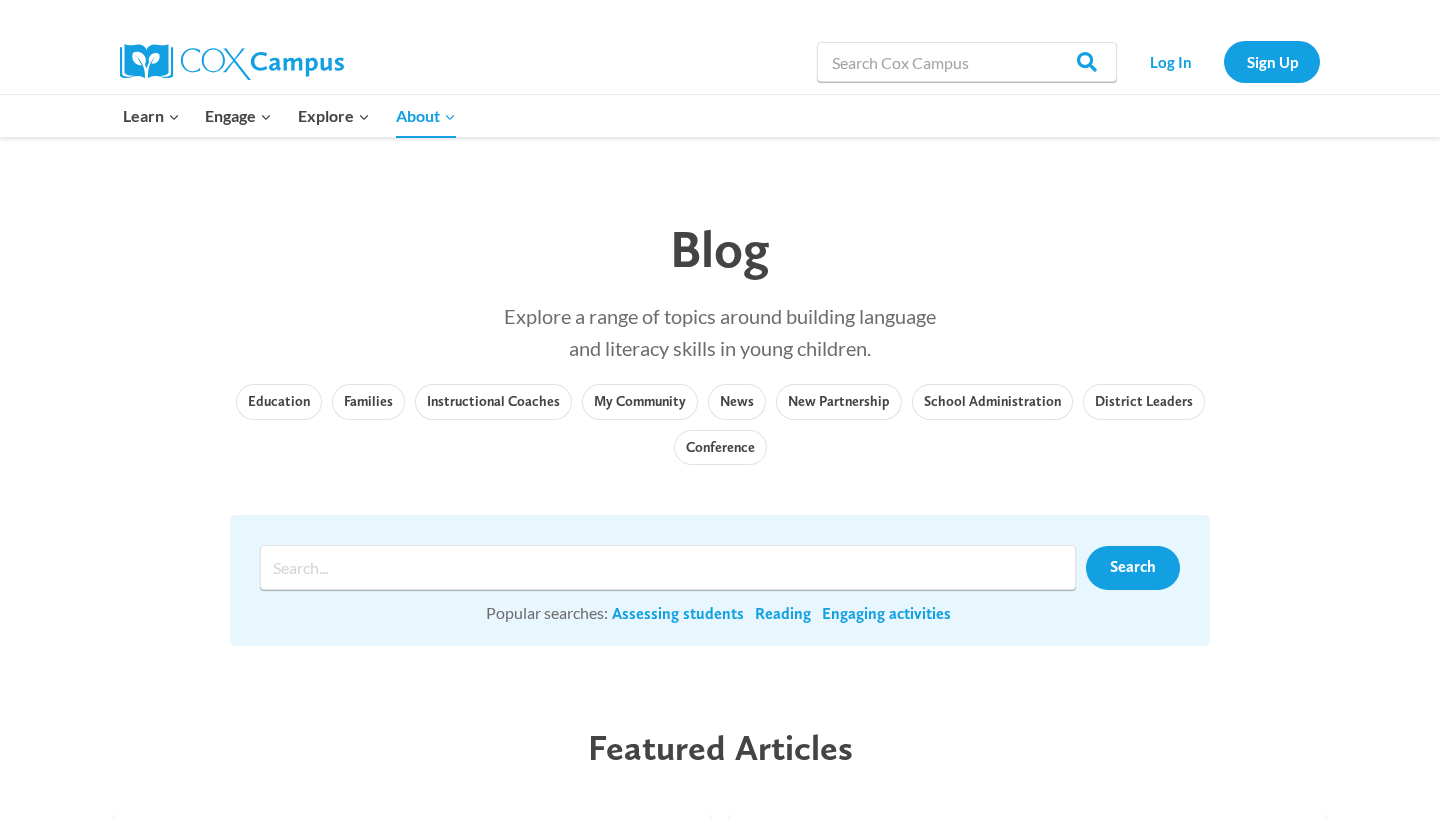 scroll, scrollTop: 0, scrollLeft: 0, axis: both 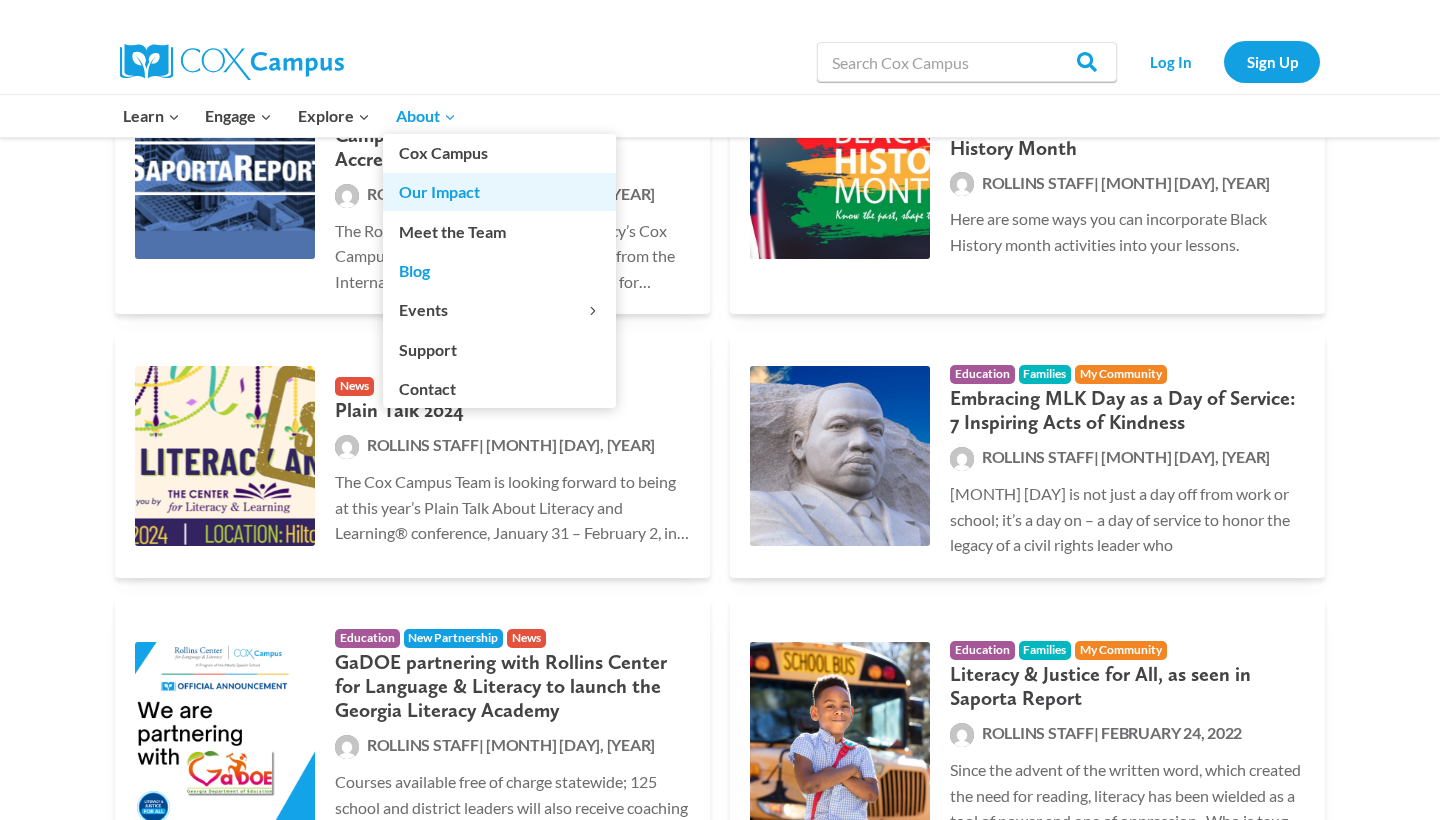 click on "Our Impact" at bounding box center [499, 192] 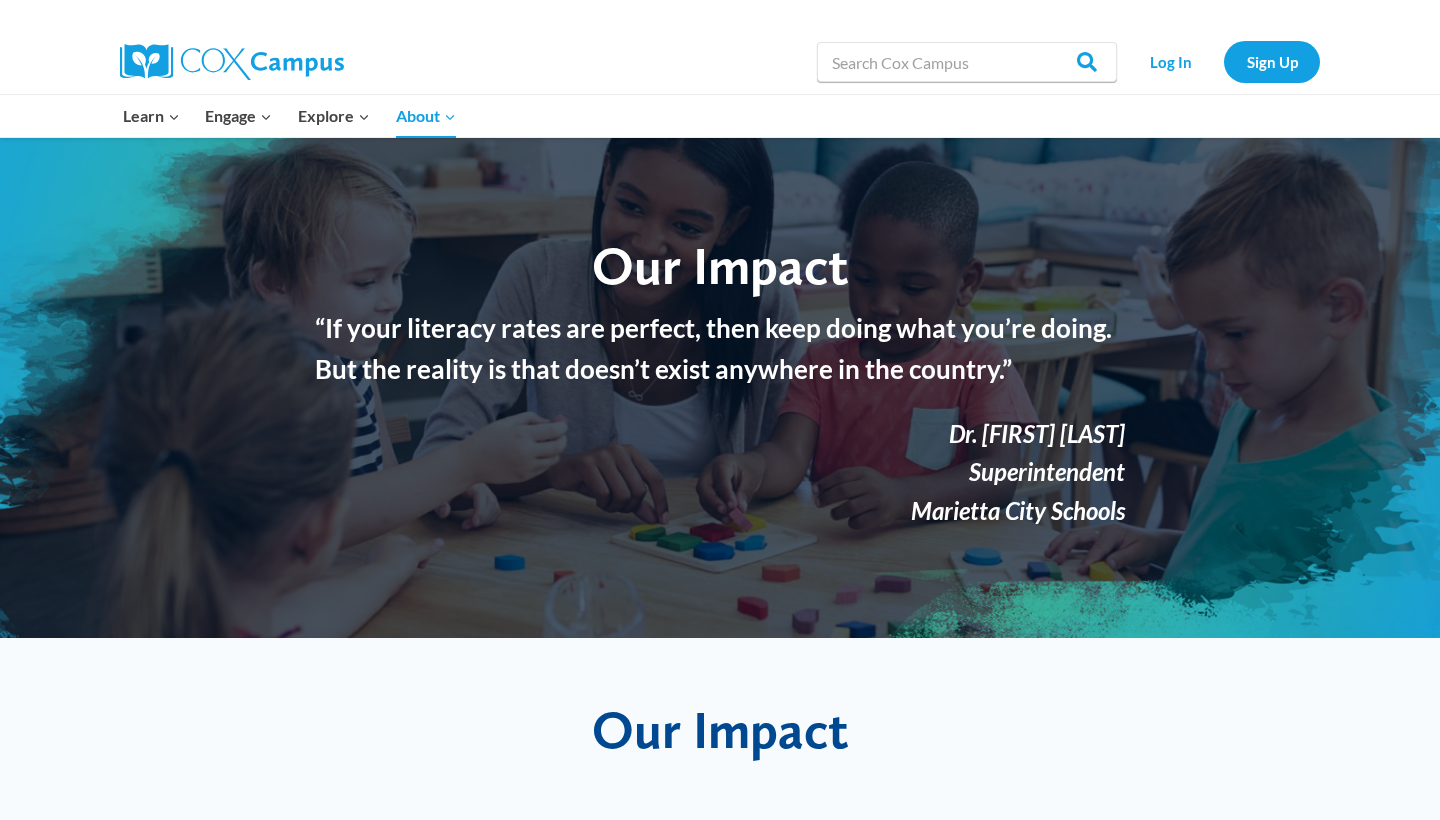 scroll, scrollTop: 0, scrollLeft: 0, axis: both 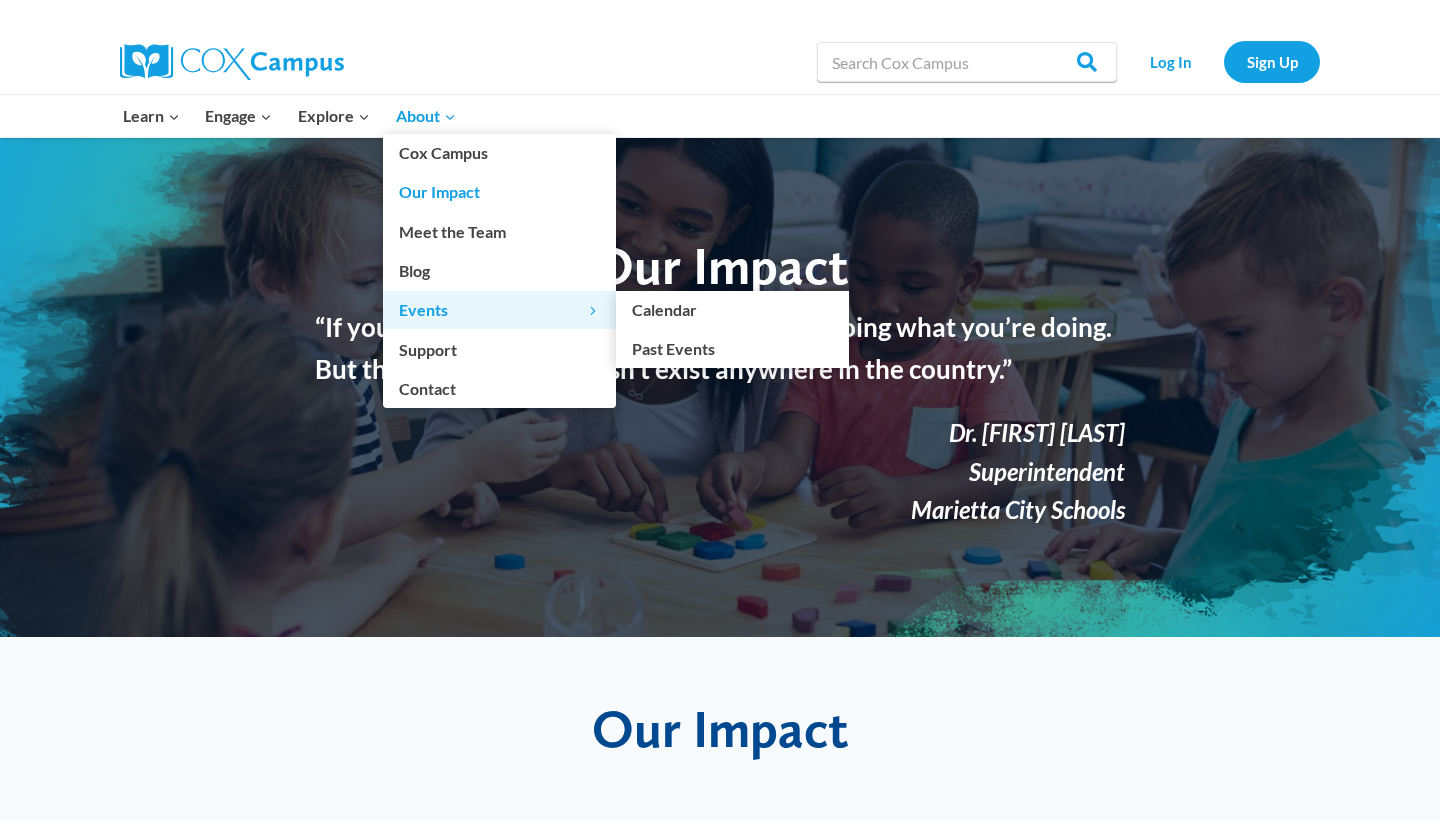 click on "Events Expand" at bounding box center (499, 310) 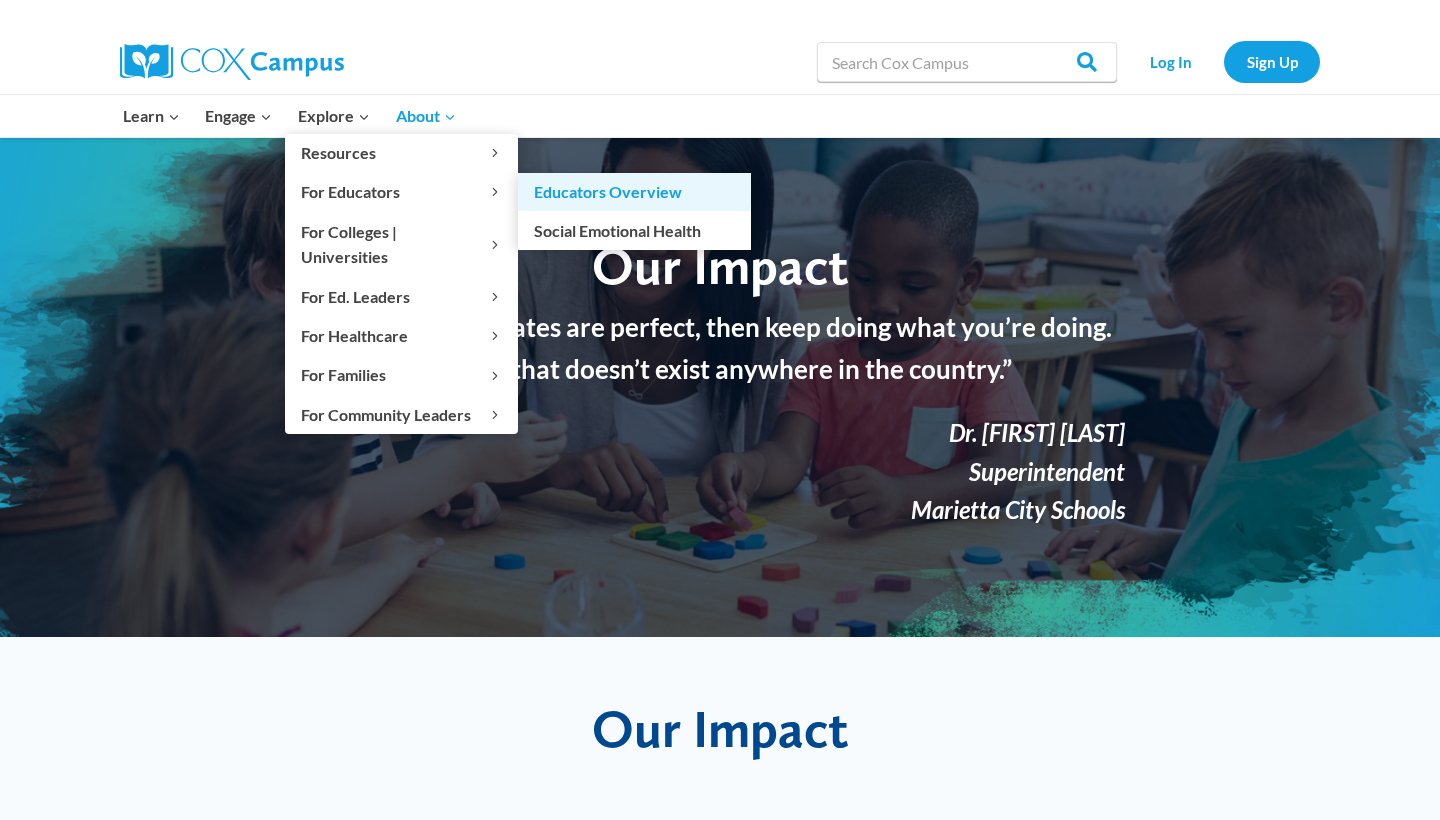 click on "Educators Overview" at bounding box center (634, 192) 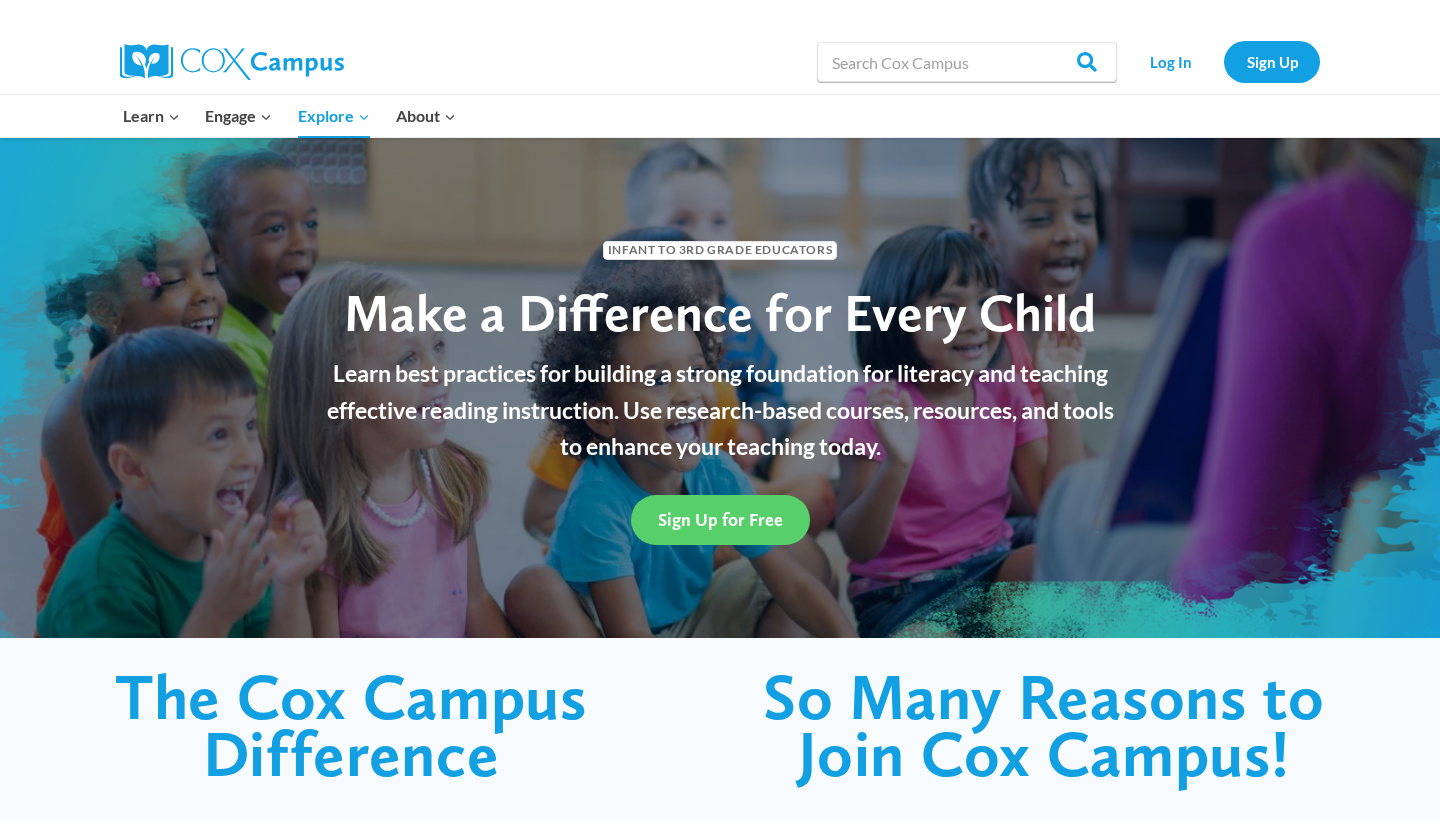 scroll, scrollTop: 0, scrollLeft: 0, axis: both 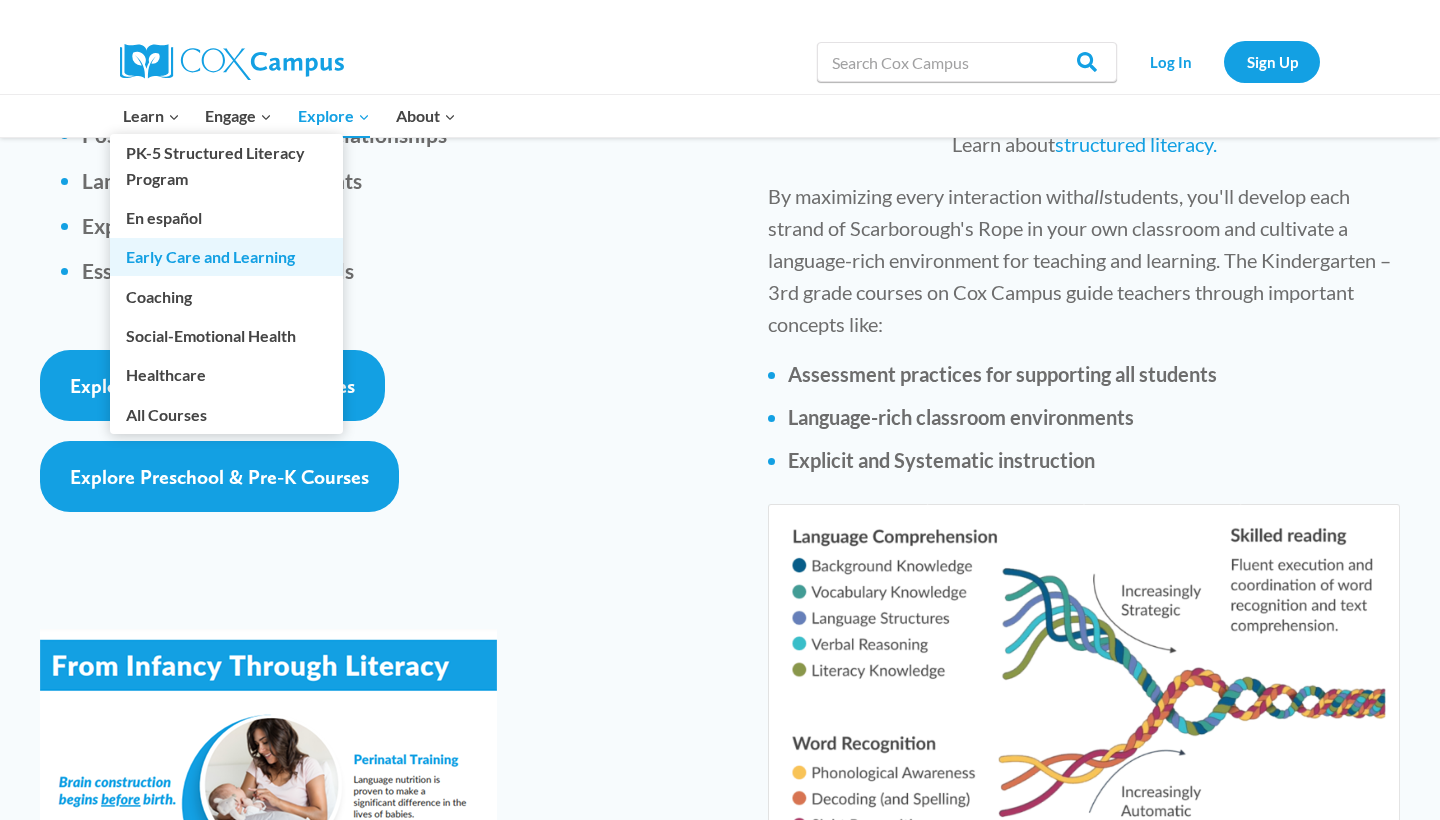 click on "Early Care and Learning" at bounding box center (226, 257) 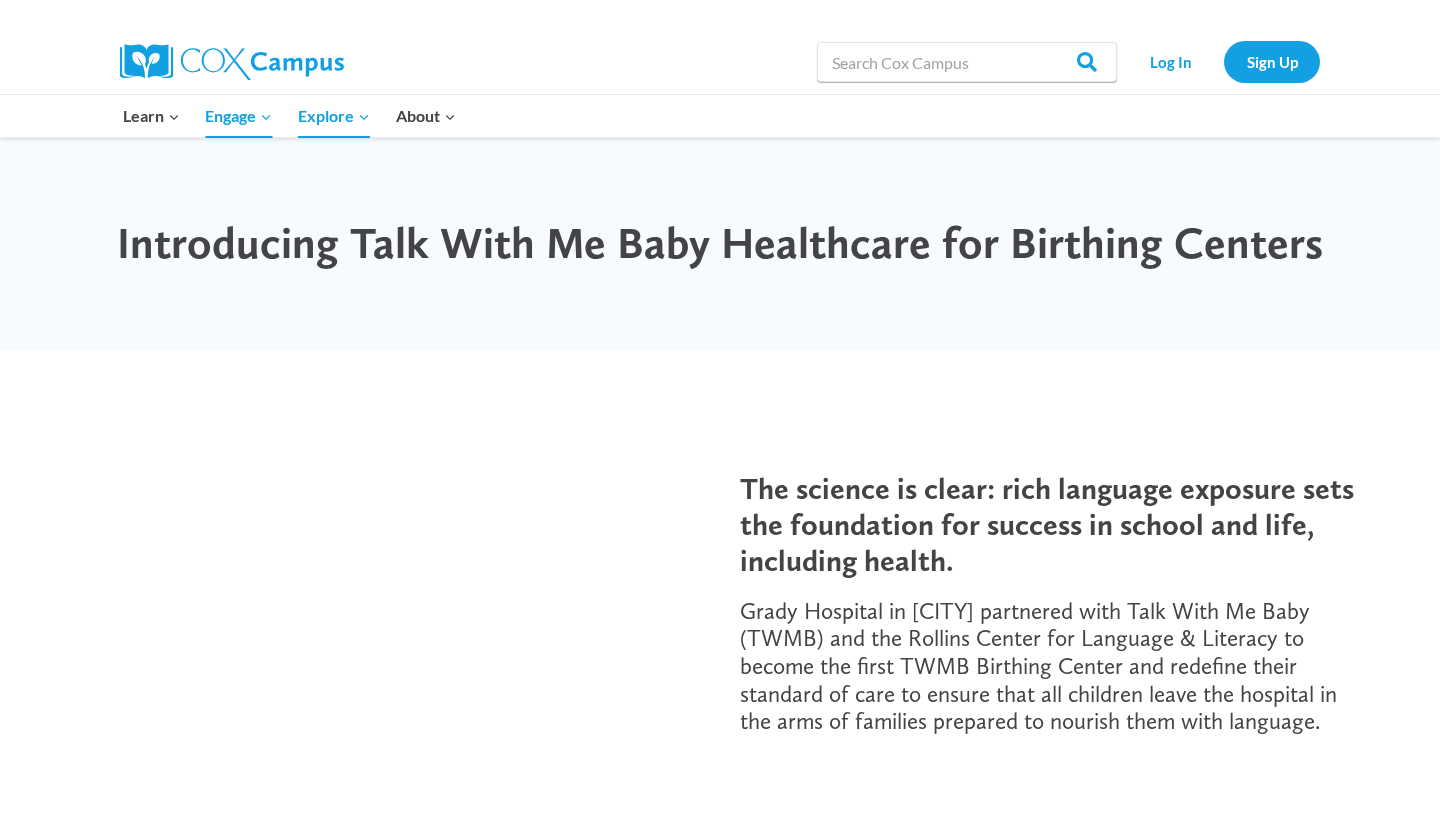 scroll, scrollTop: 53, scrollLeft: 0, axis: vertical 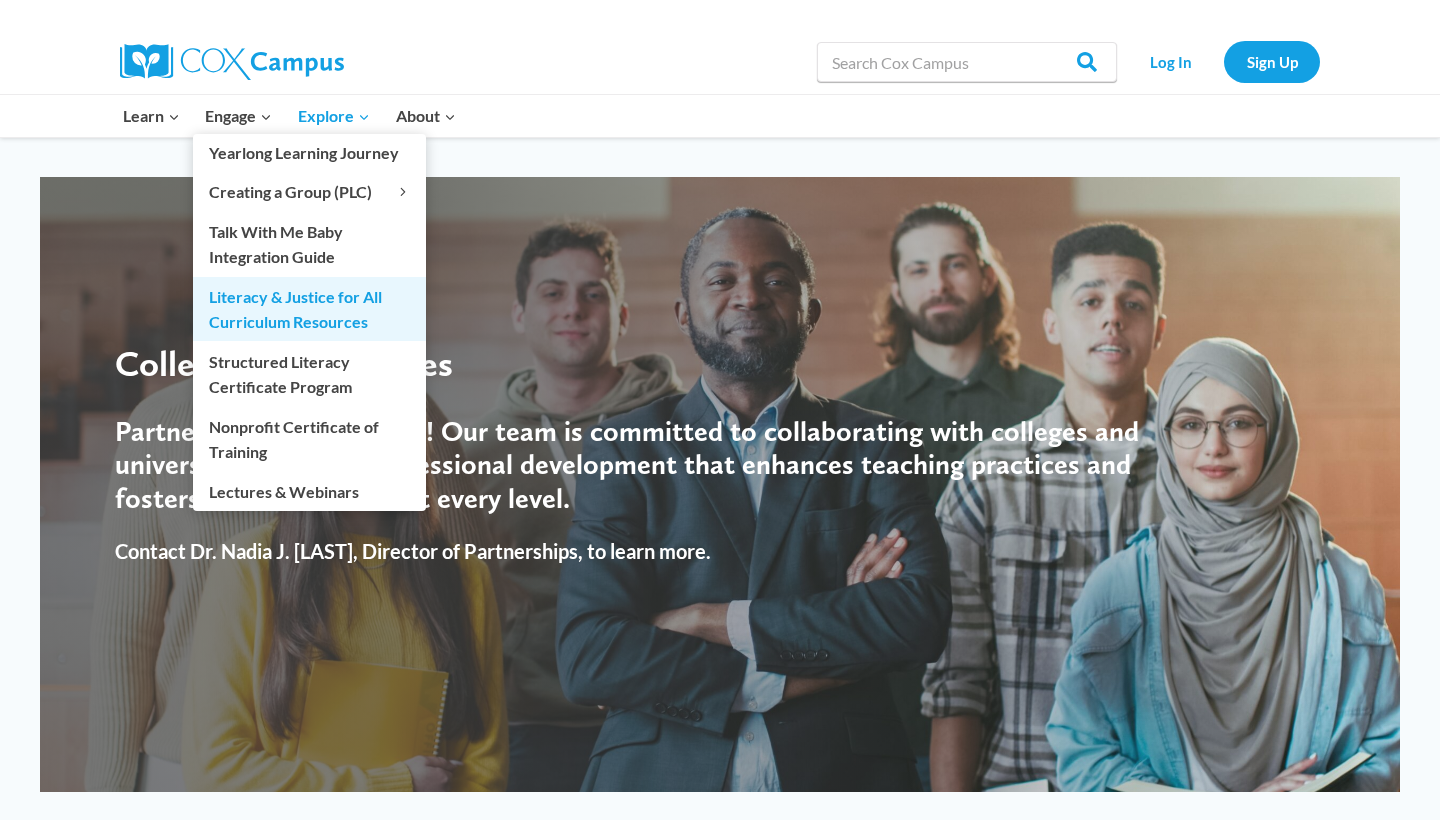click on "Literacy & Justice for All Curriculum Resources" at bounding box center [309, 309] 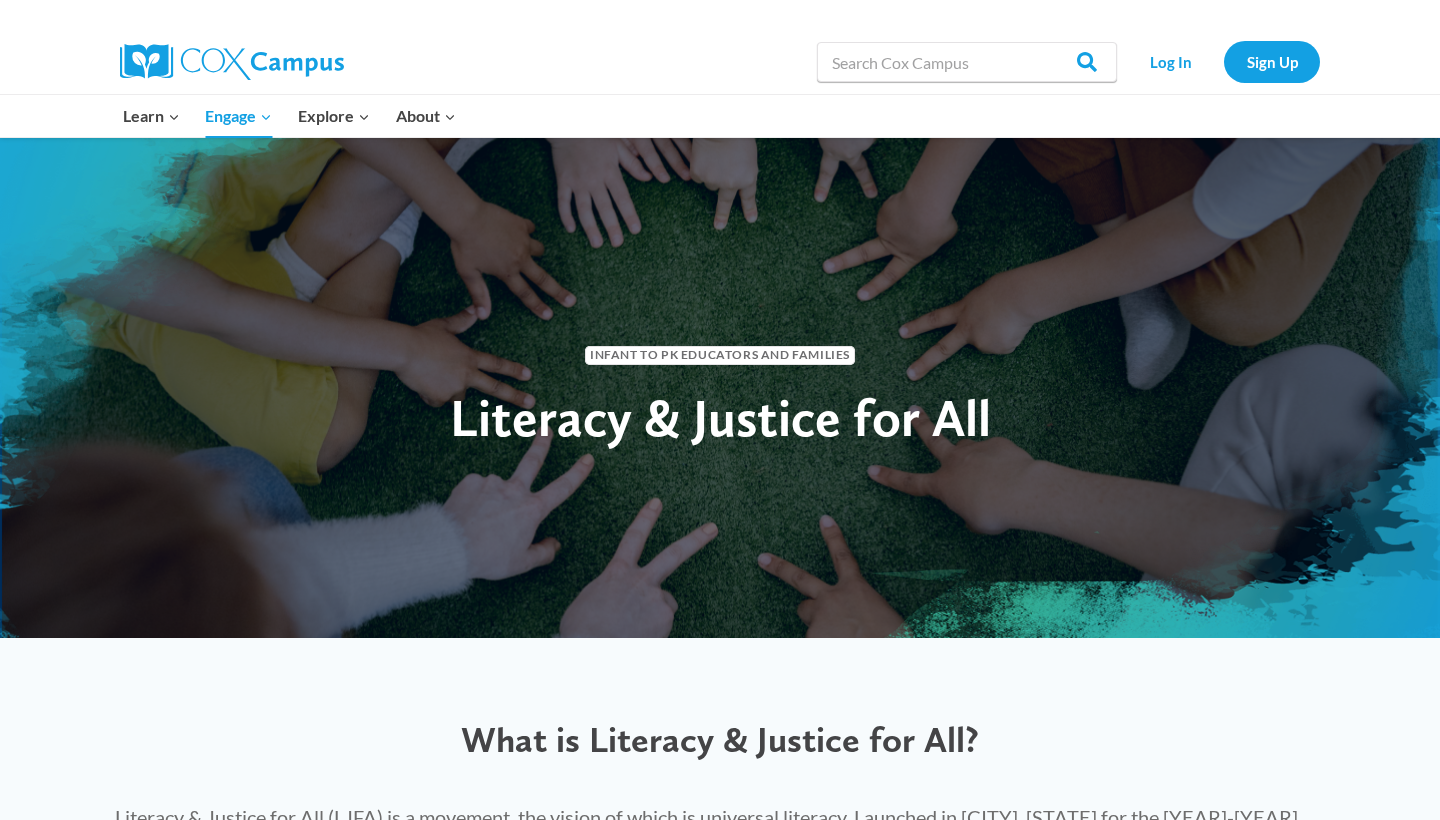 scroll, scrollTop: 0, scrollLeft: 0, axis: both 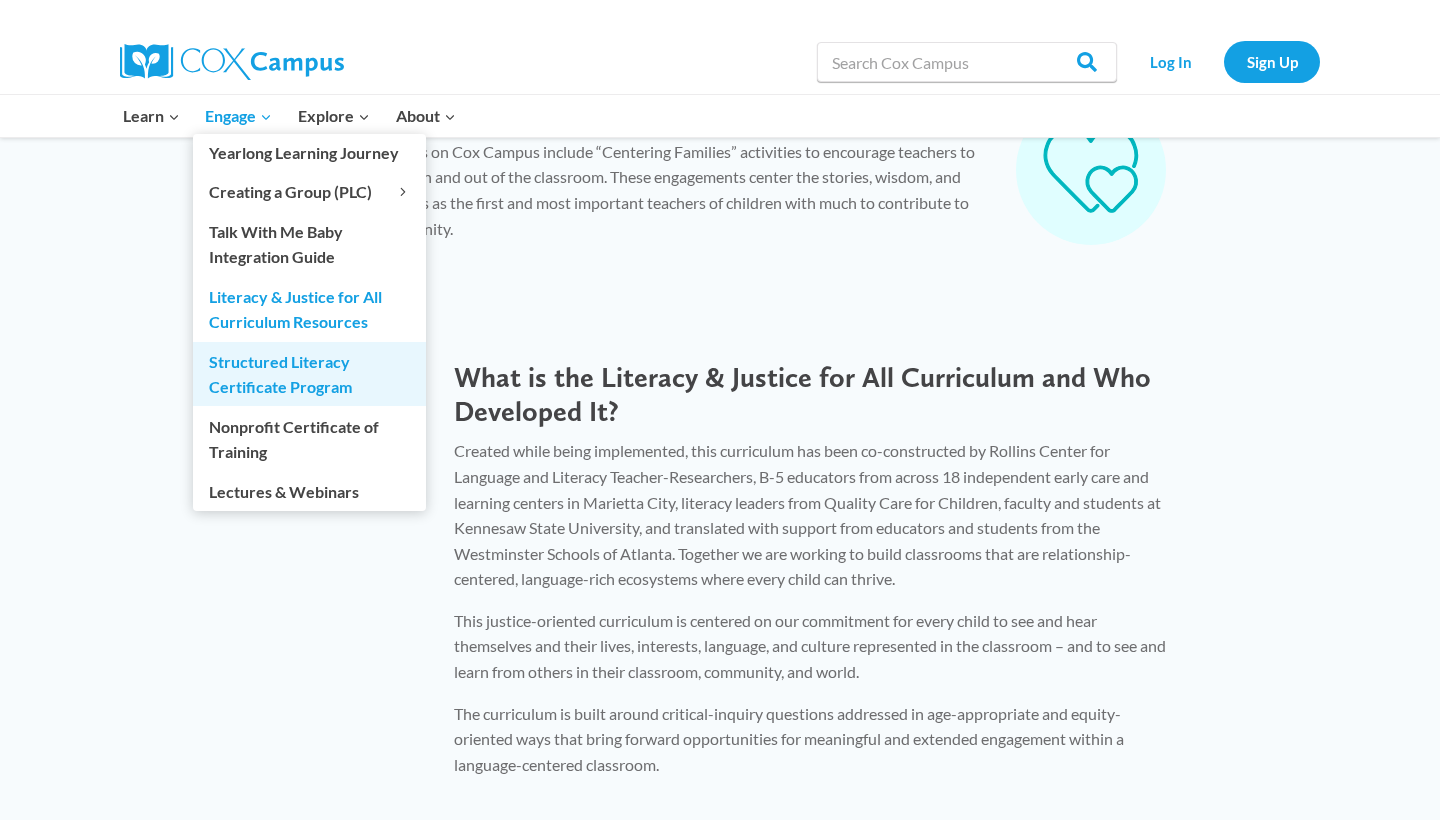 click on "Structured Literacy Certificate Program" at bounding box center [309, 374] 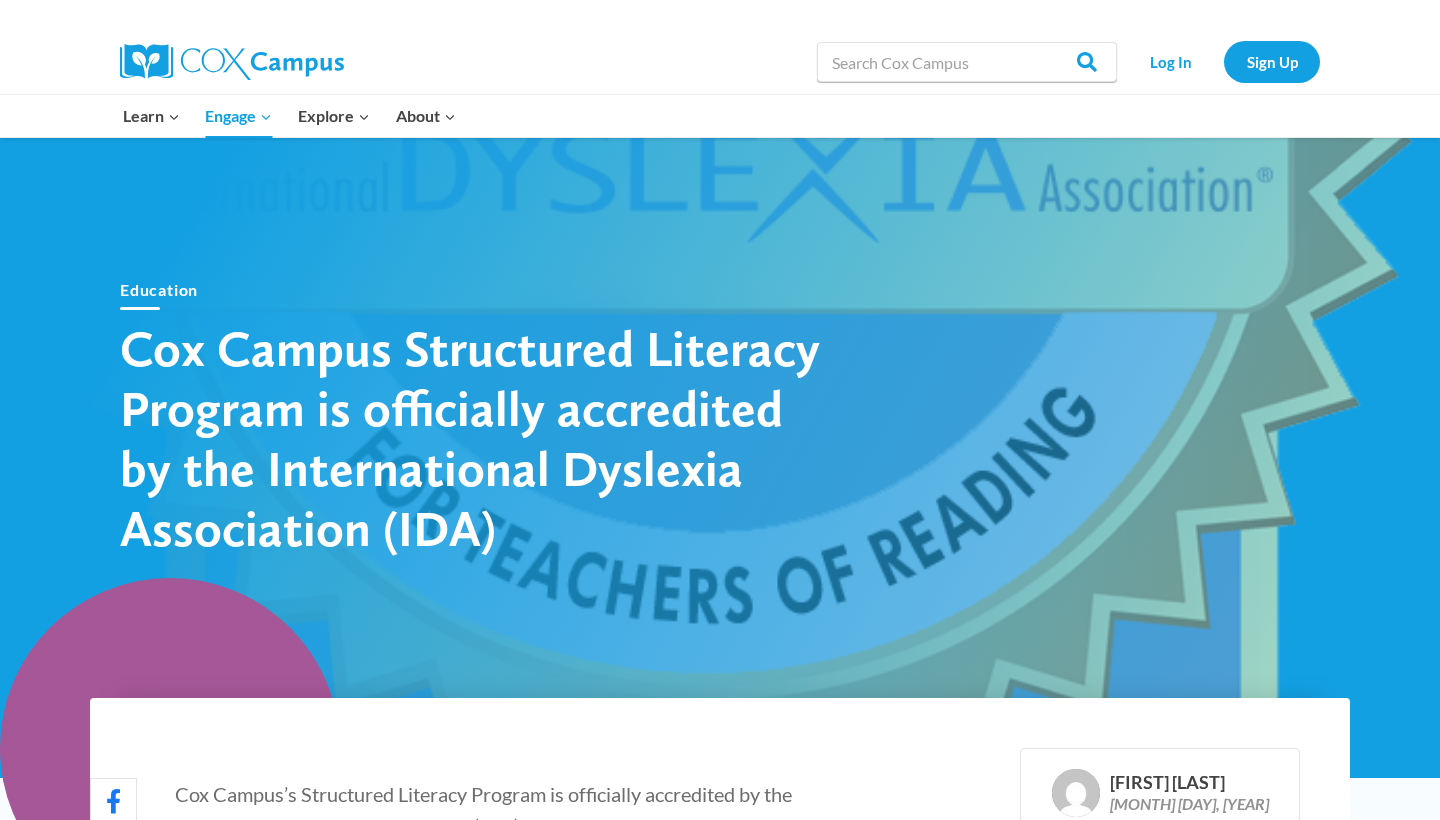 scroll, scrollTop: 0, scrollLeft: 0, axis: both 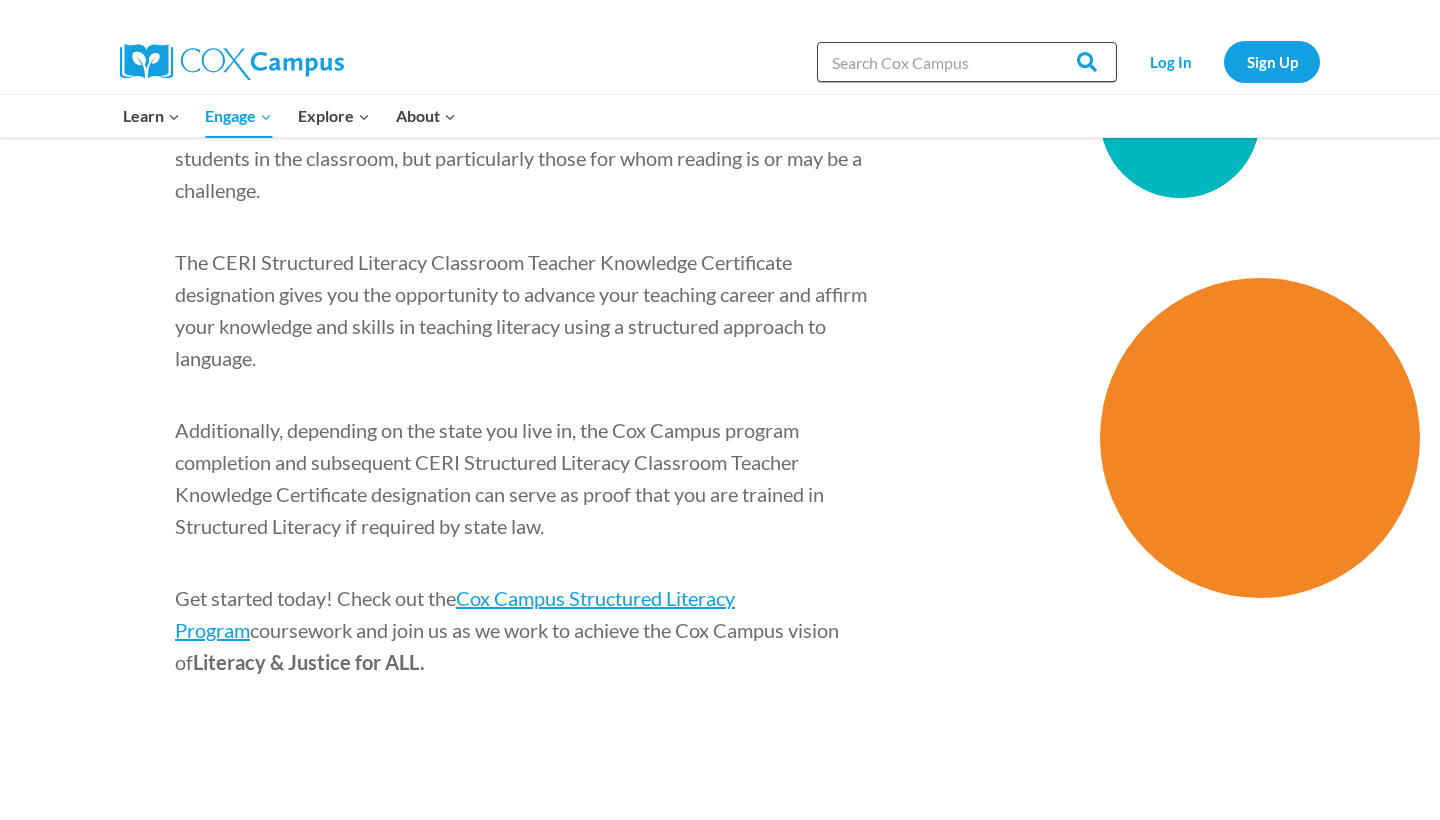 click on "Search in https://coxcampus.org/" at bounding box center (967, 62) 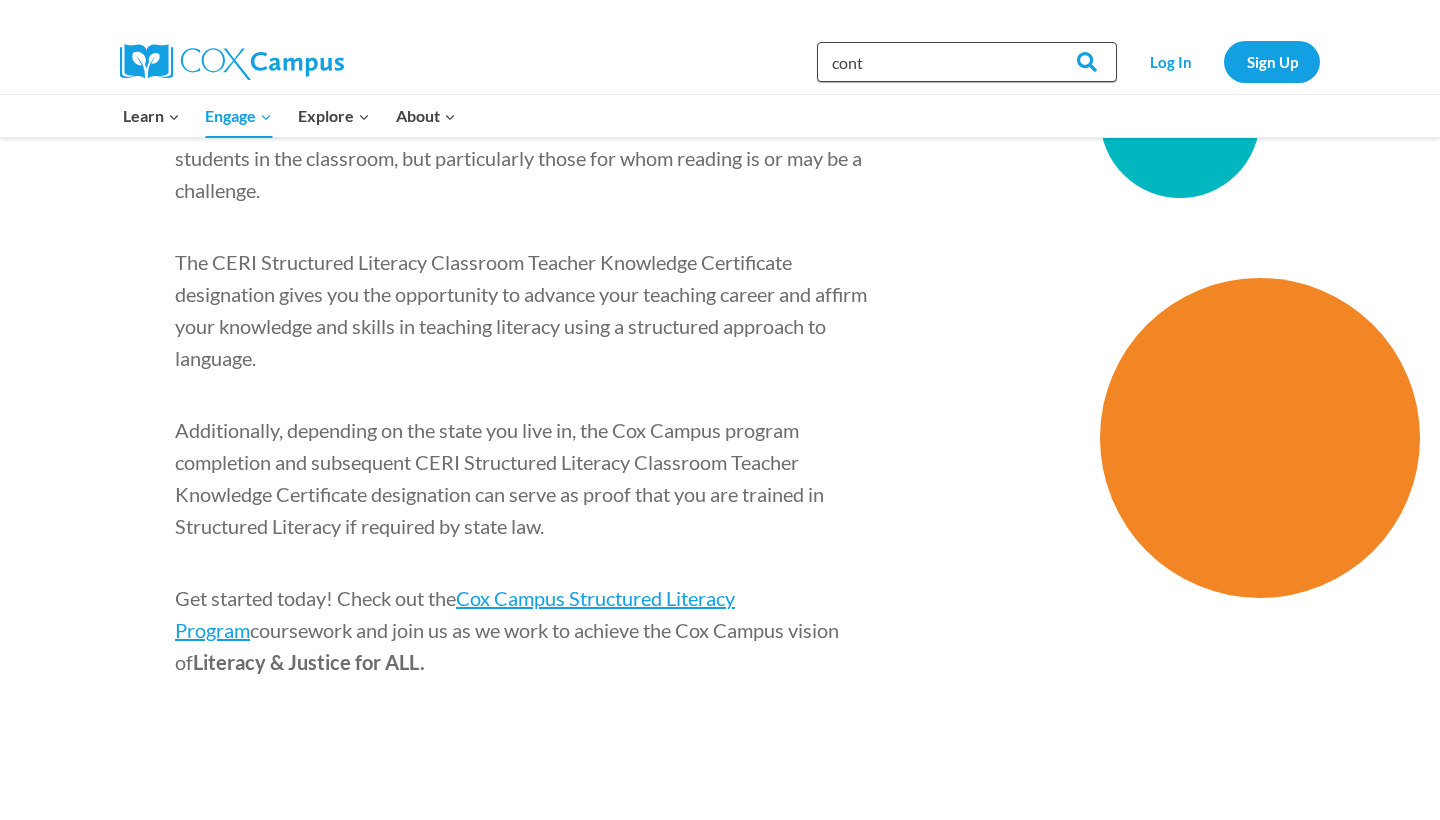 type on "cont" 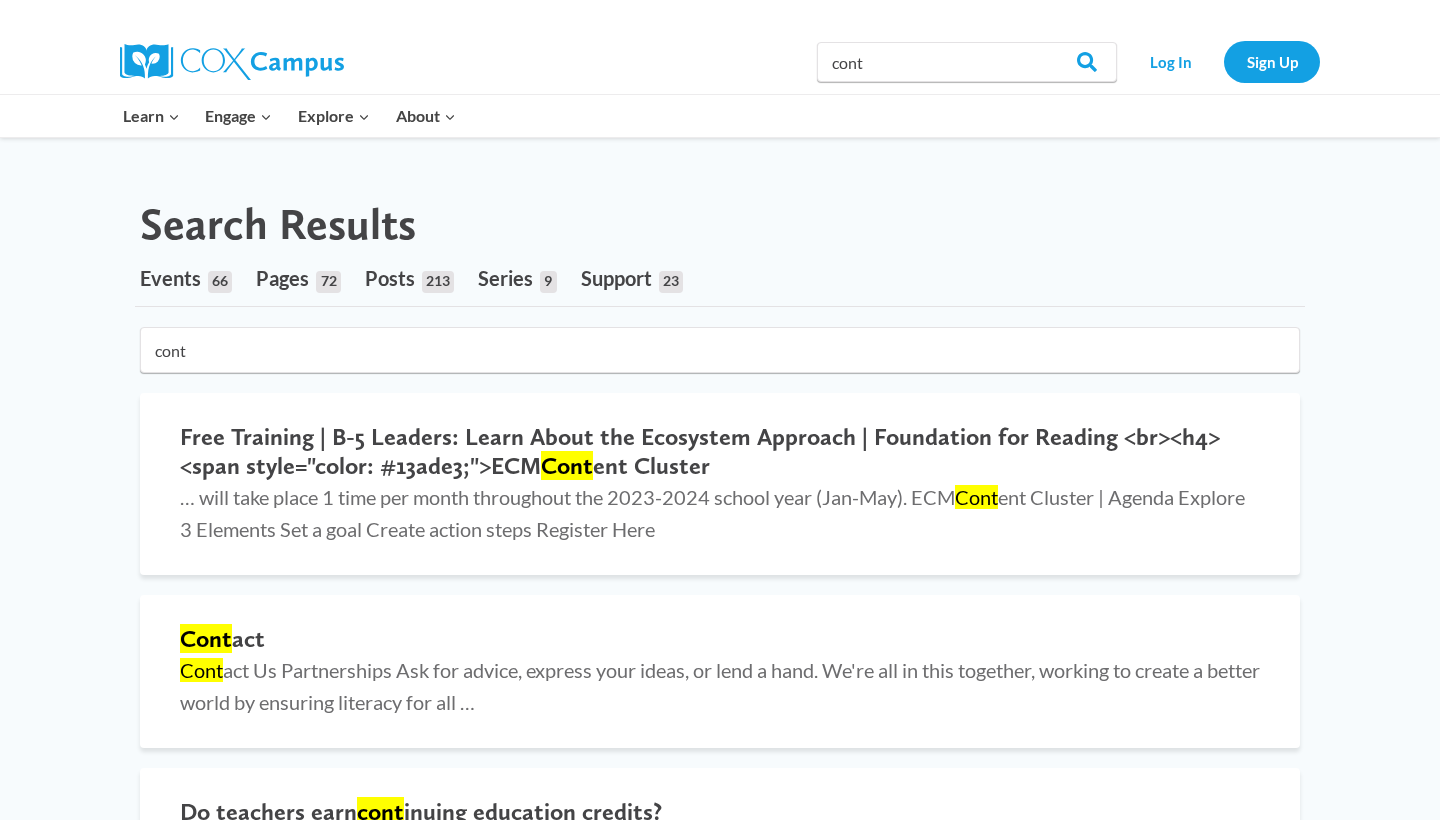 scroll, scrollTop: 0, scrollLeft: 0, axis: both 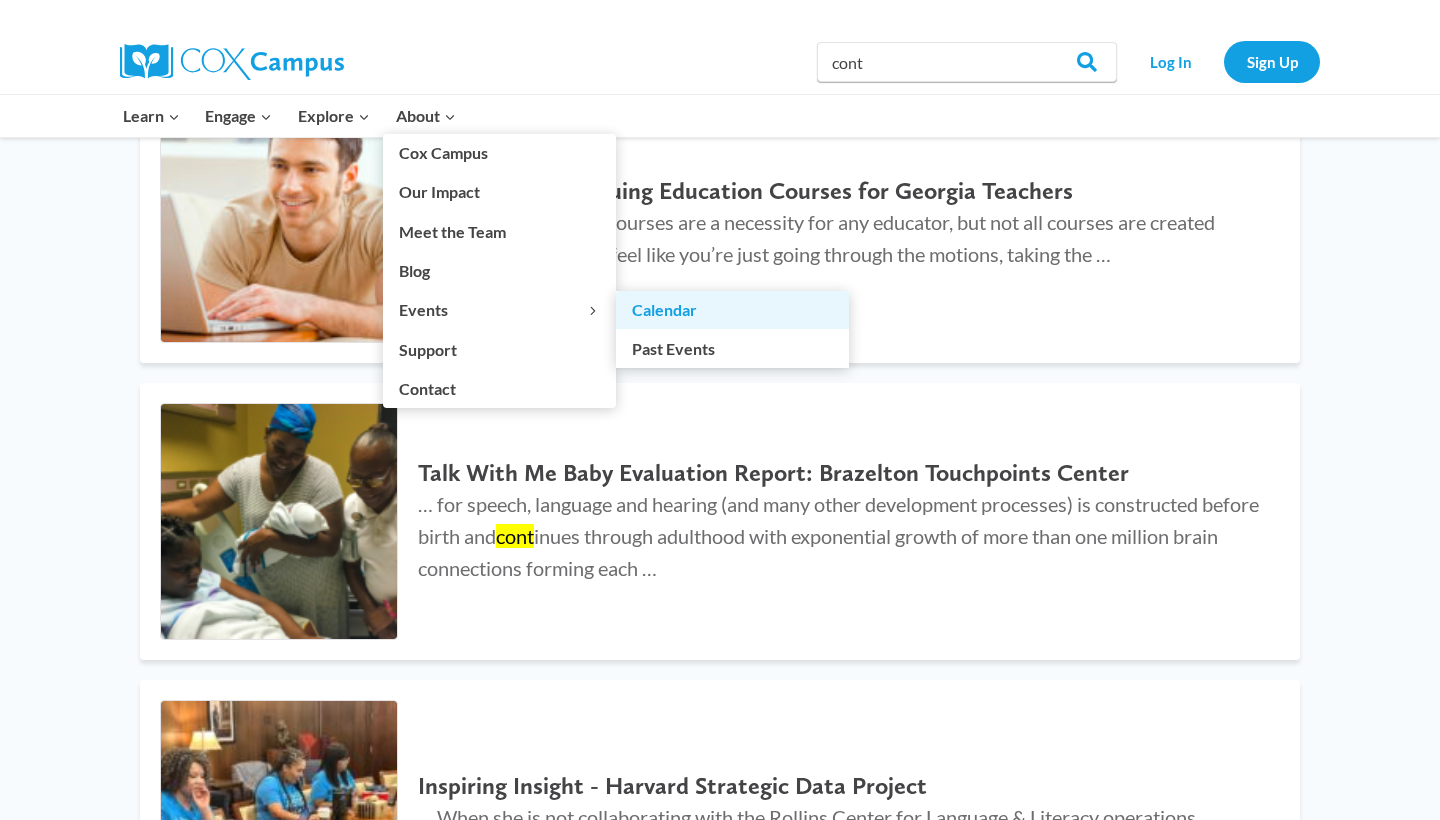 click on "Calendar" at bounding box center (732, 310) 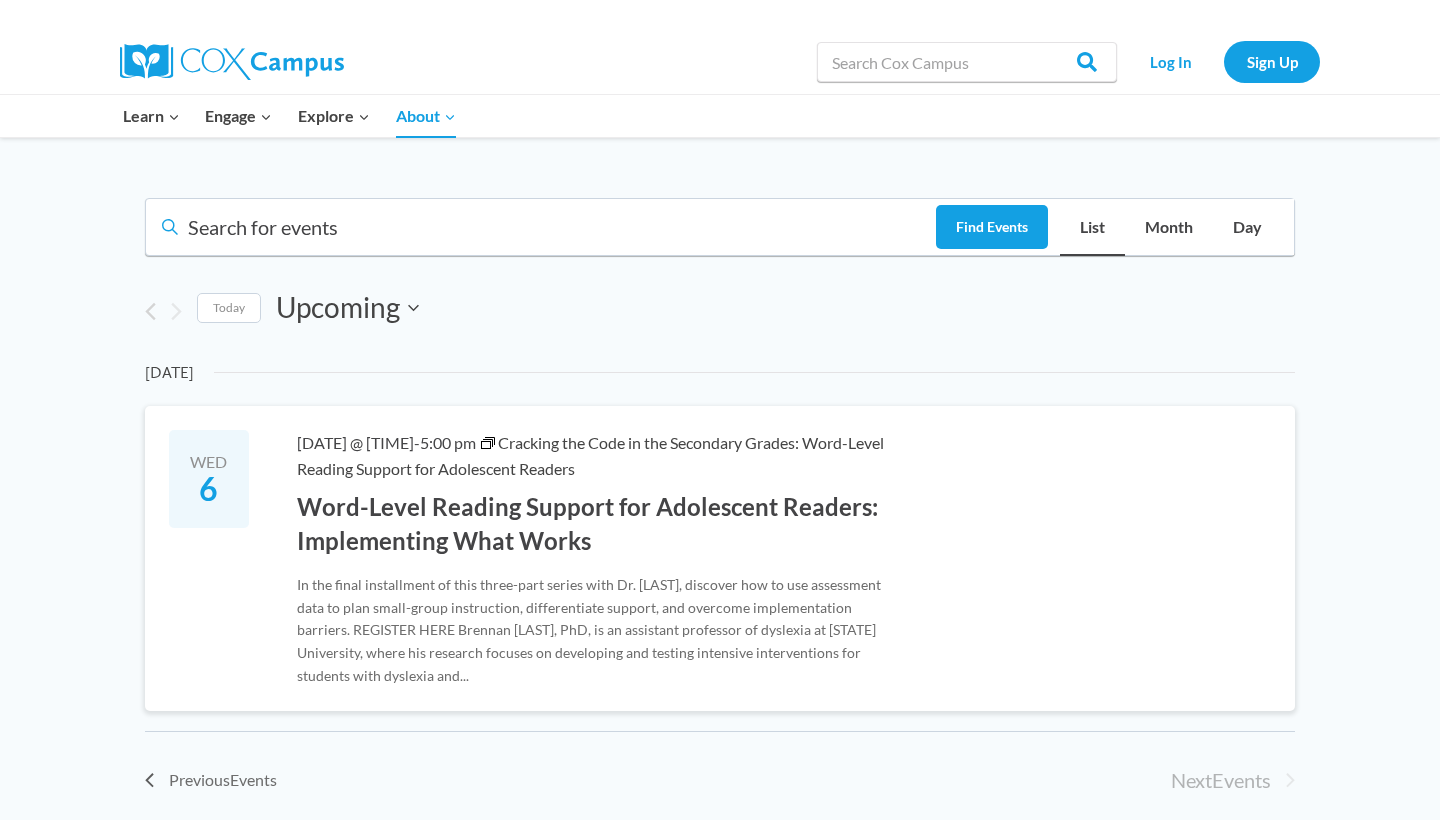 scroll, scrollTop: 0, scrollLeft: 0, axis: both 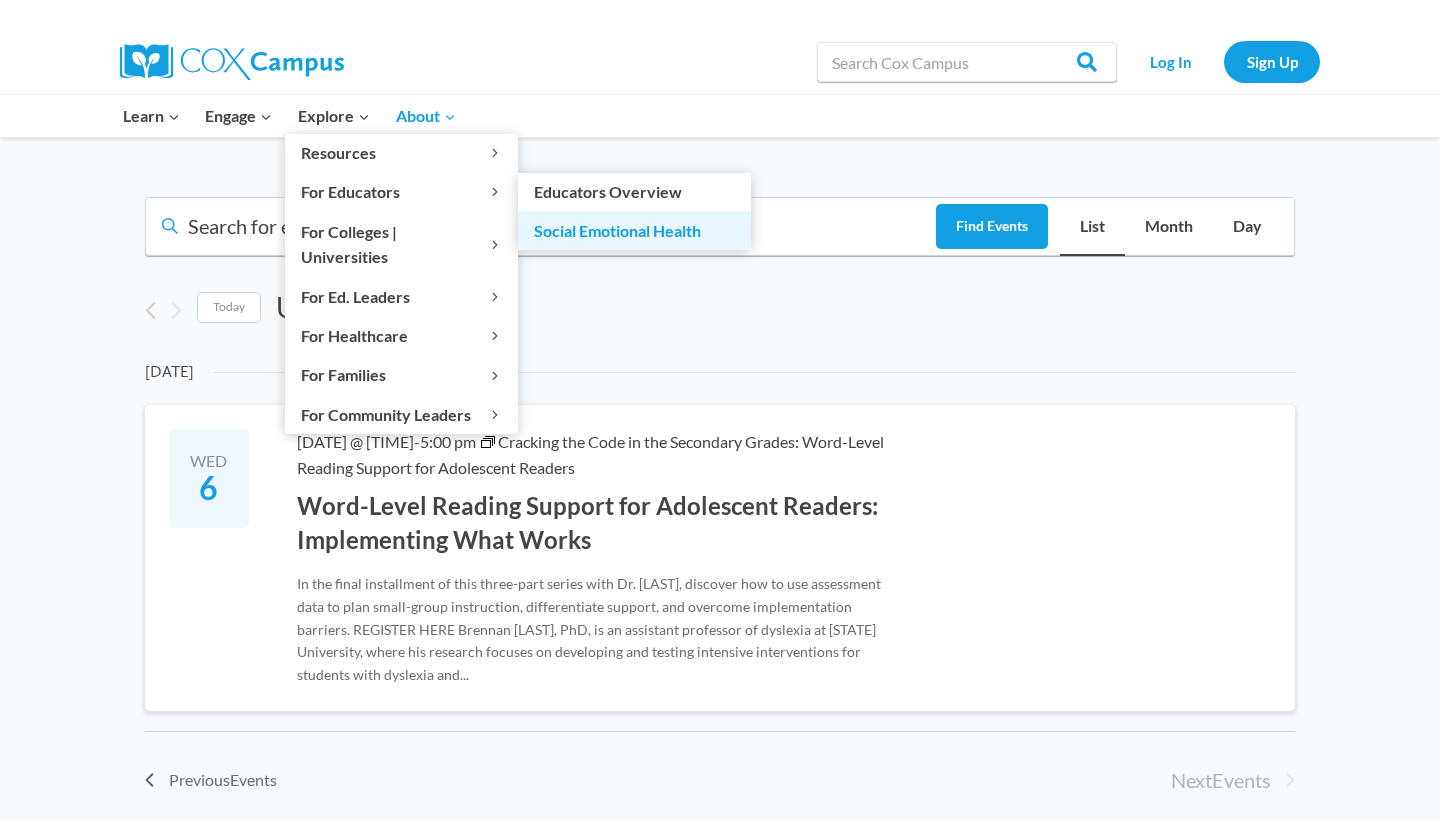 click on "Social Emotional Health" at bounding box center [634, 230] 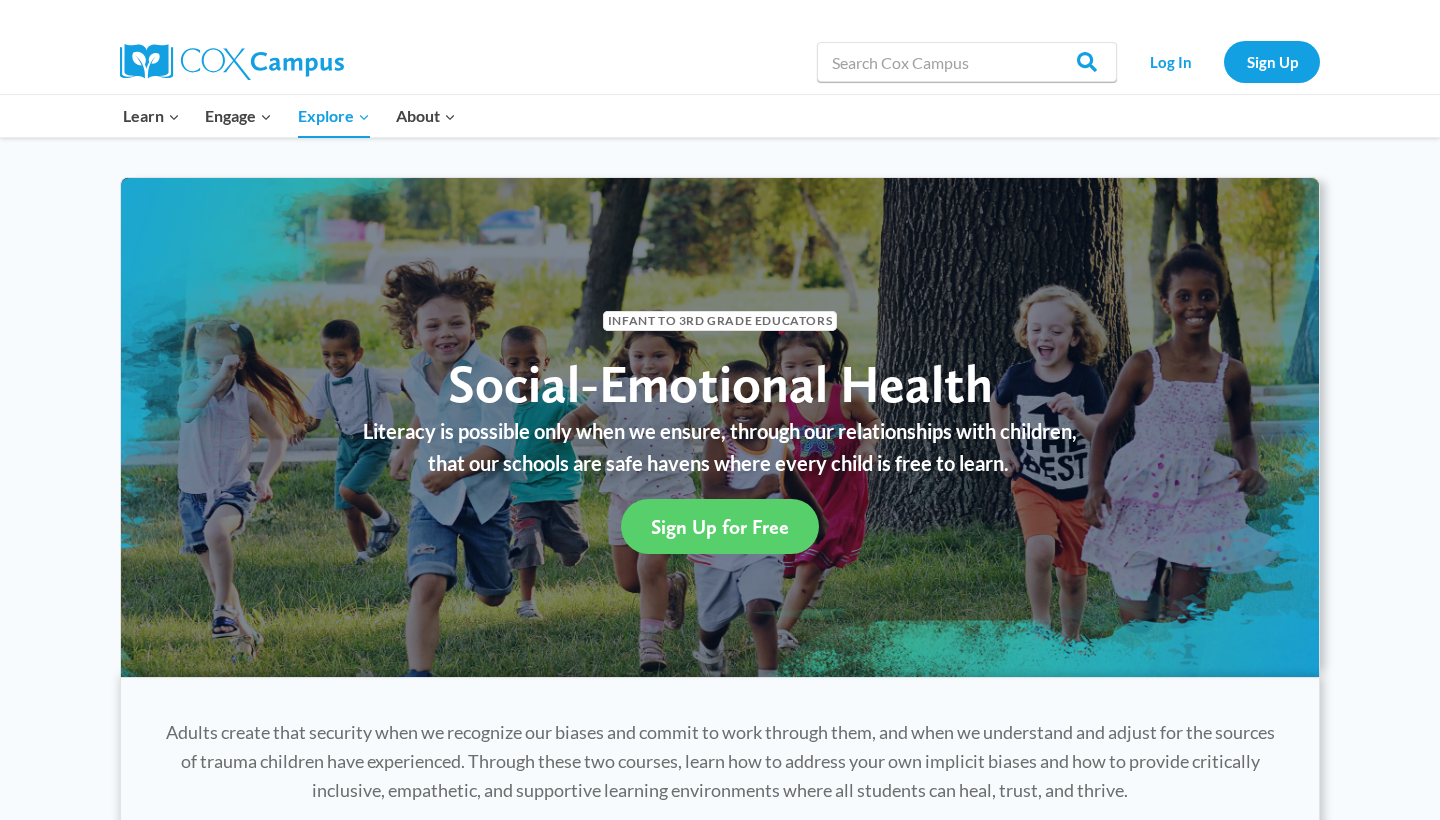 scroll, scrollTop: 0, scrollLeft: 0, axis: both 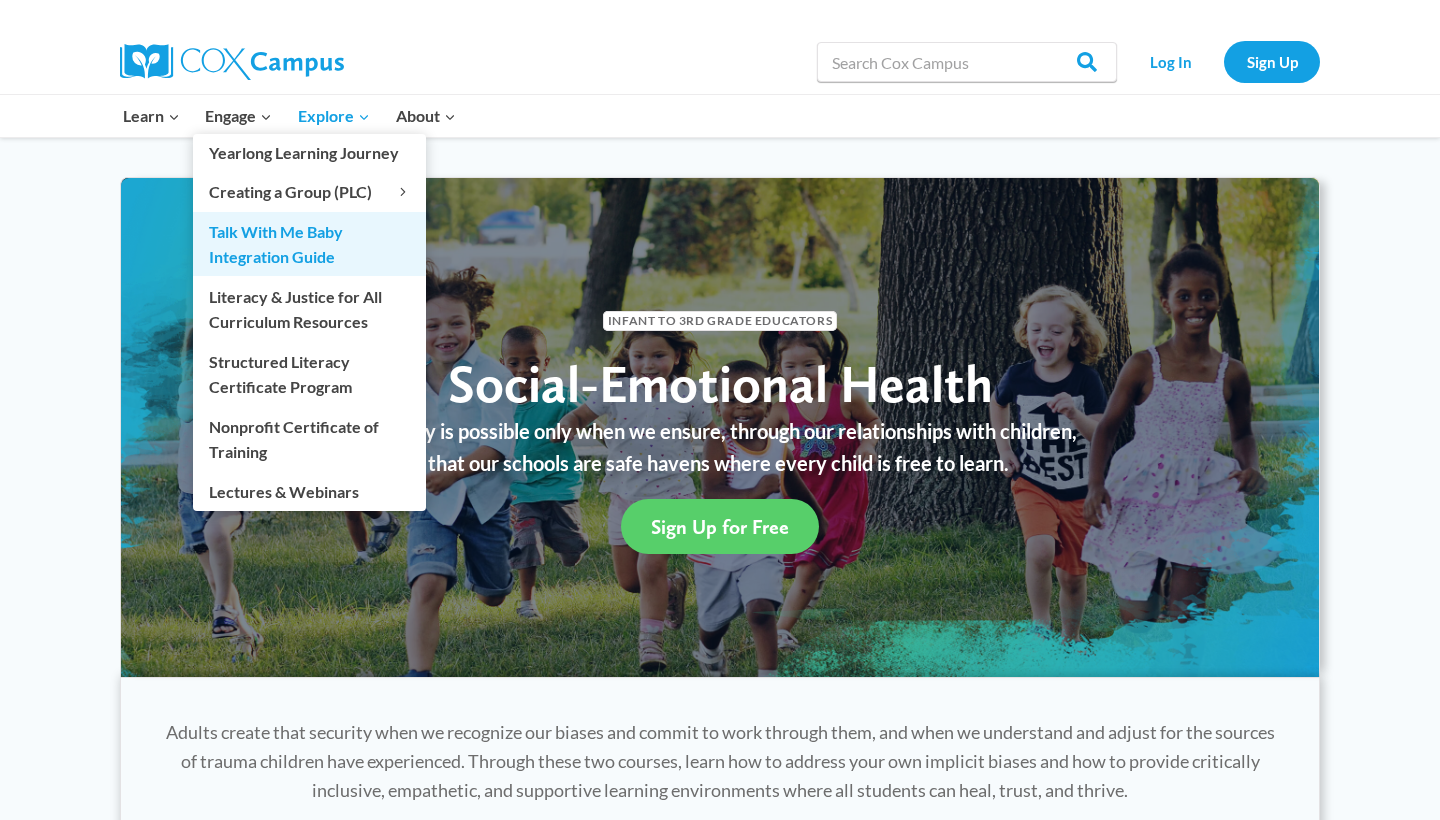 click on "Talk With Me Baby Integration Guide" at bounding box center [309, 244] 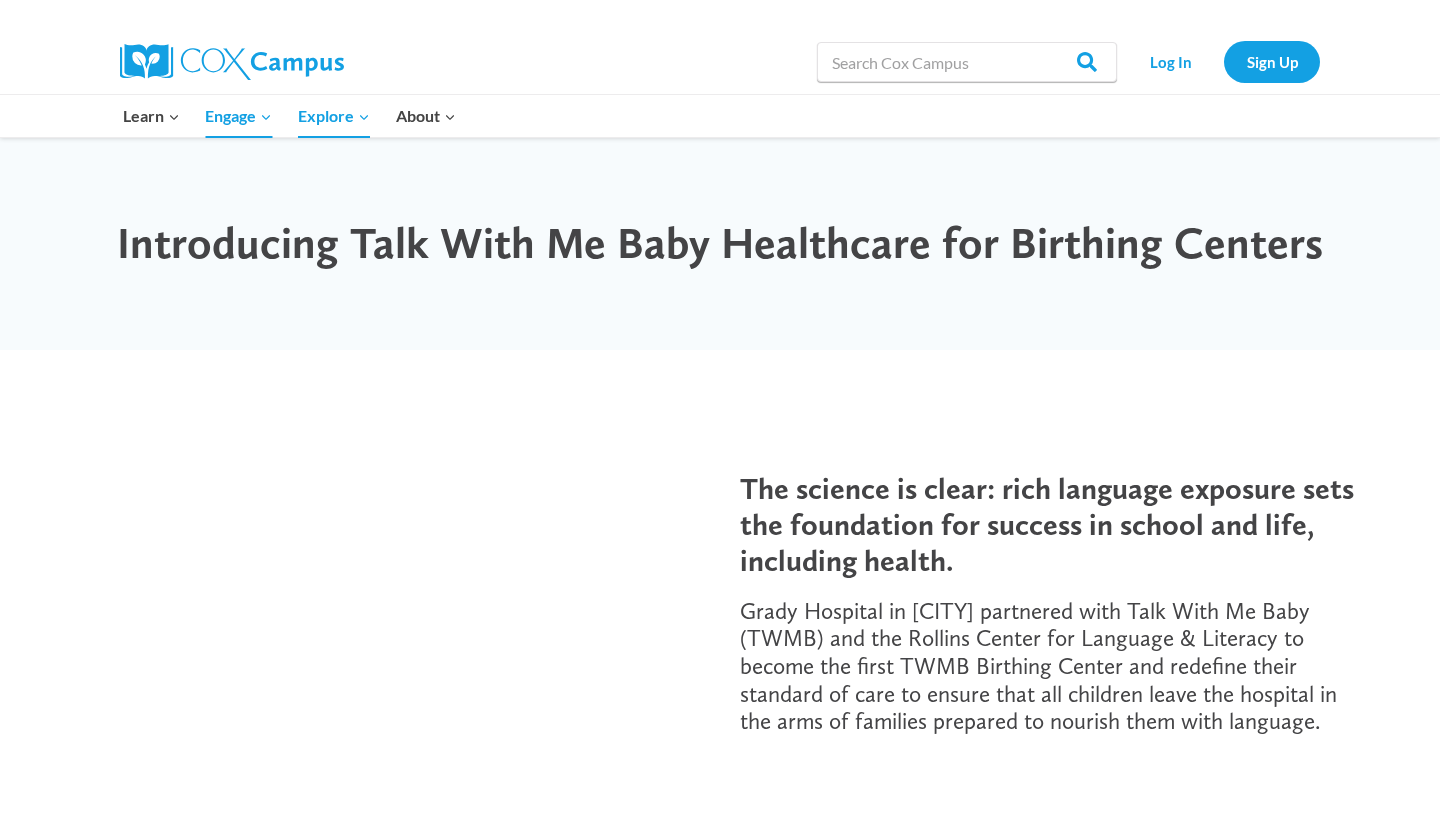 scroll, scrollTop: 410, scrollLeft: 0, axis: vertical 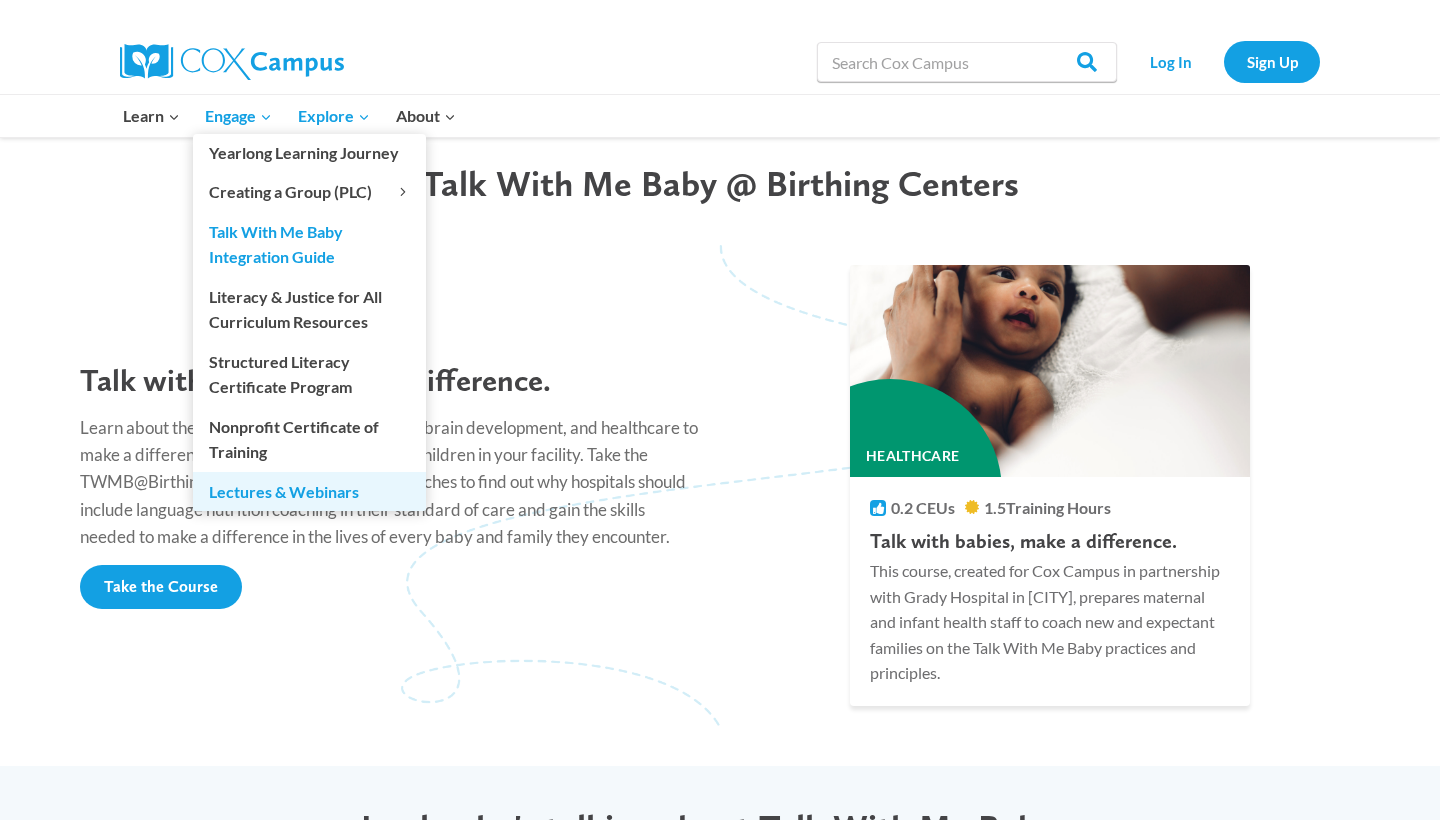 click on "Lectures & Webinars" at bounding box center (309, 491) 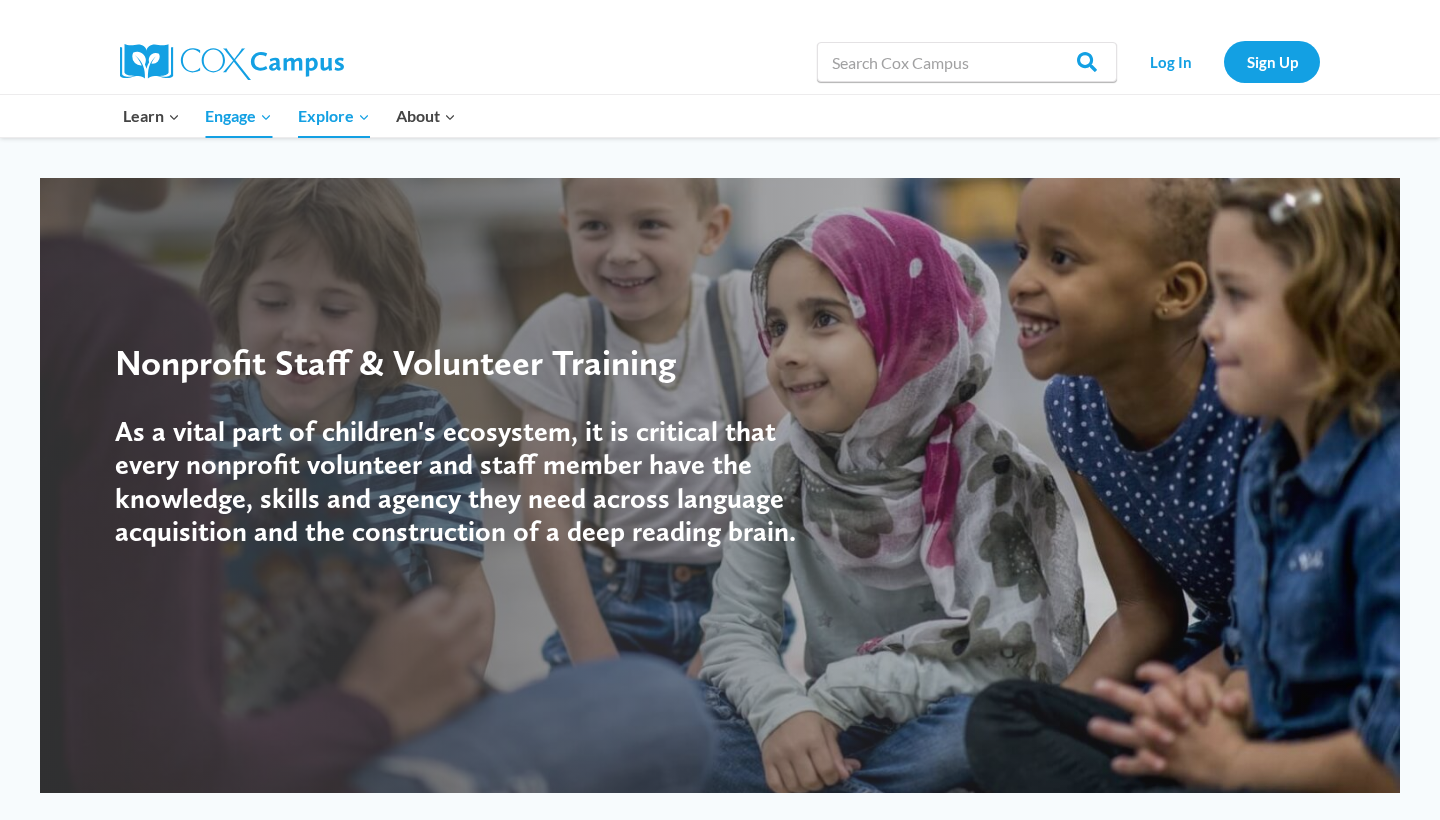 scroll, scrollTop: 0, scrollLeft: 0, axis: both 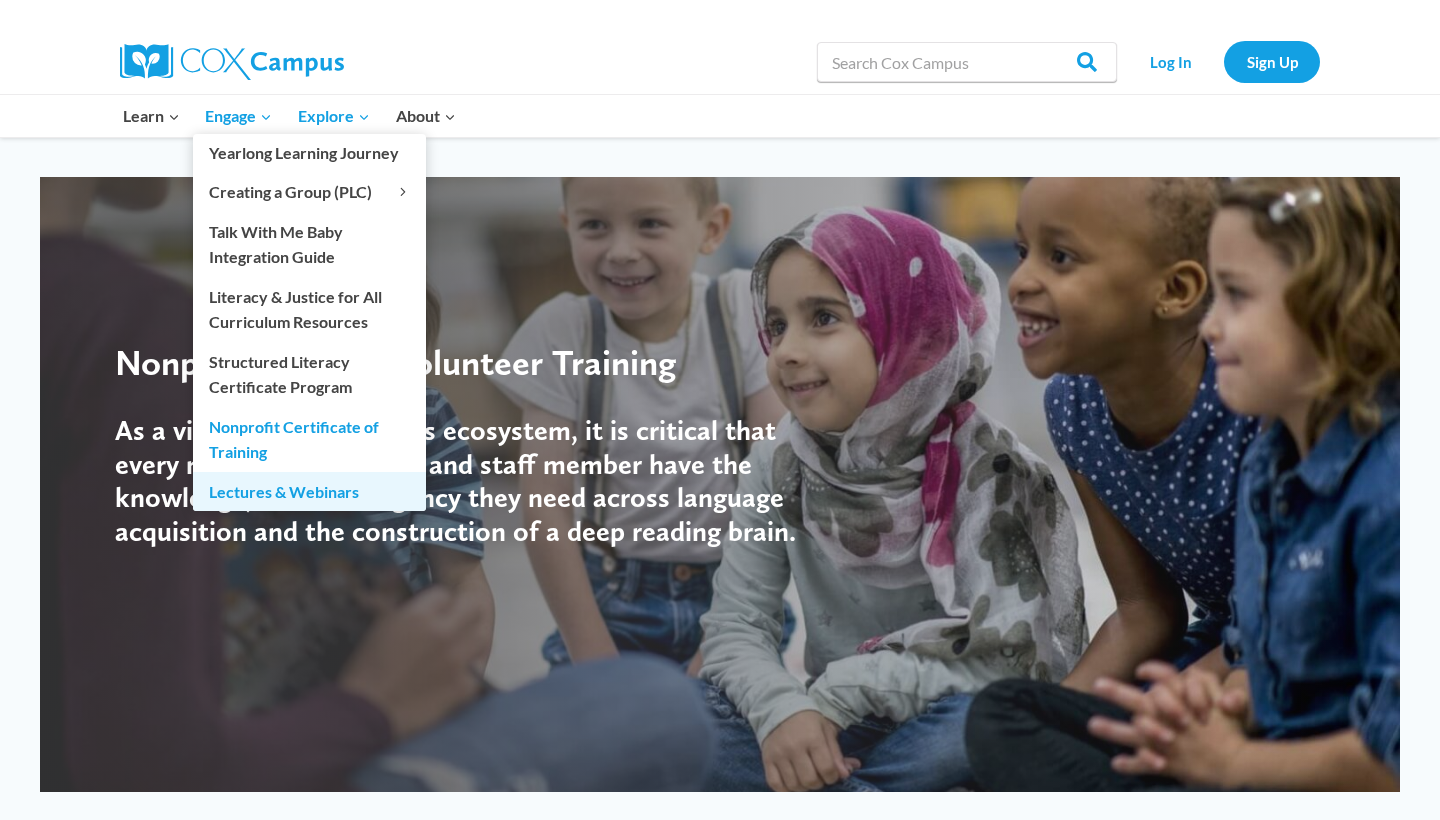 click on "Lectures & Webinars" at bounding box center (309, 491) 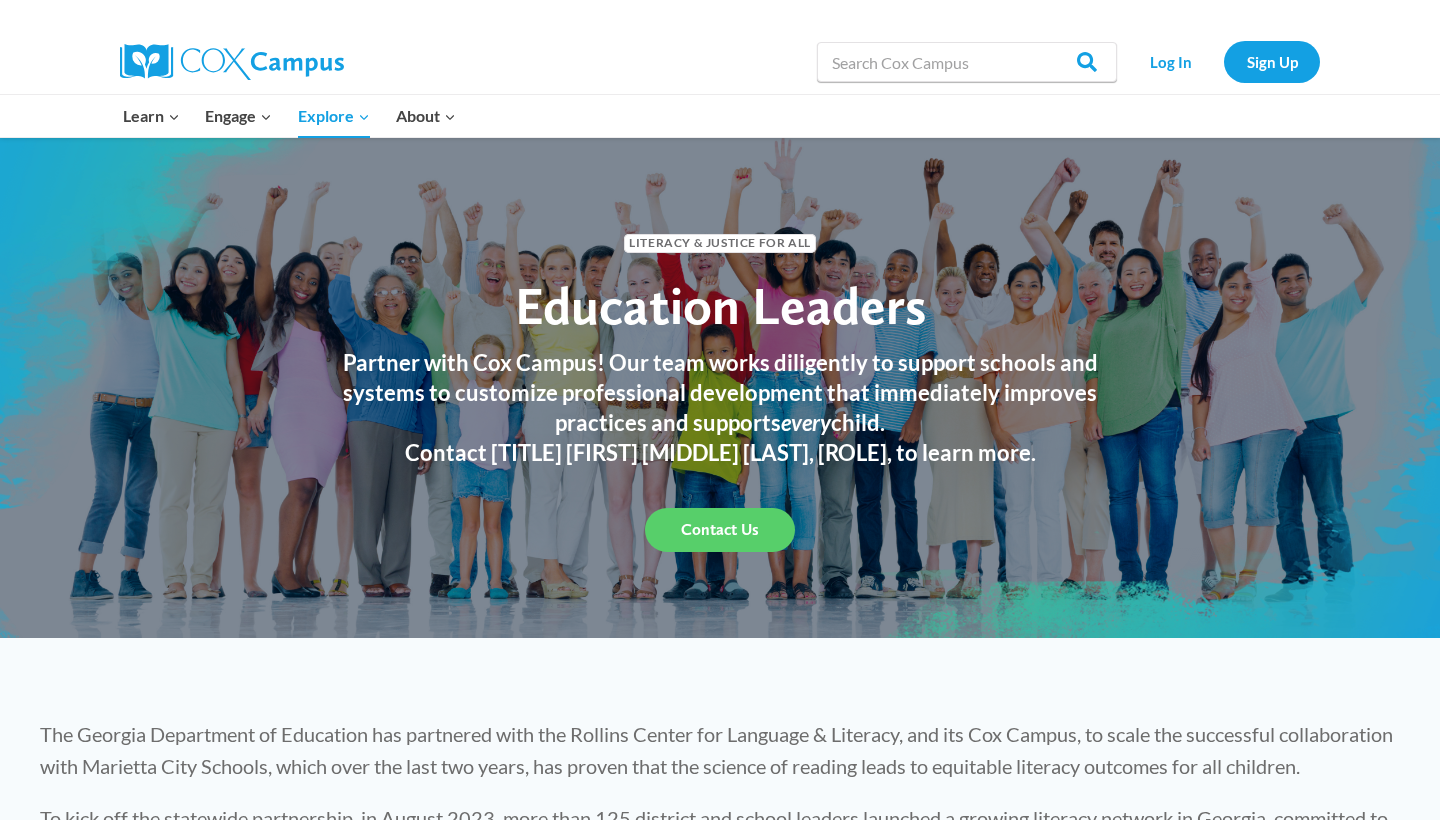 scroll, scrollTop: 0, scrollLeft: 0, axis: both 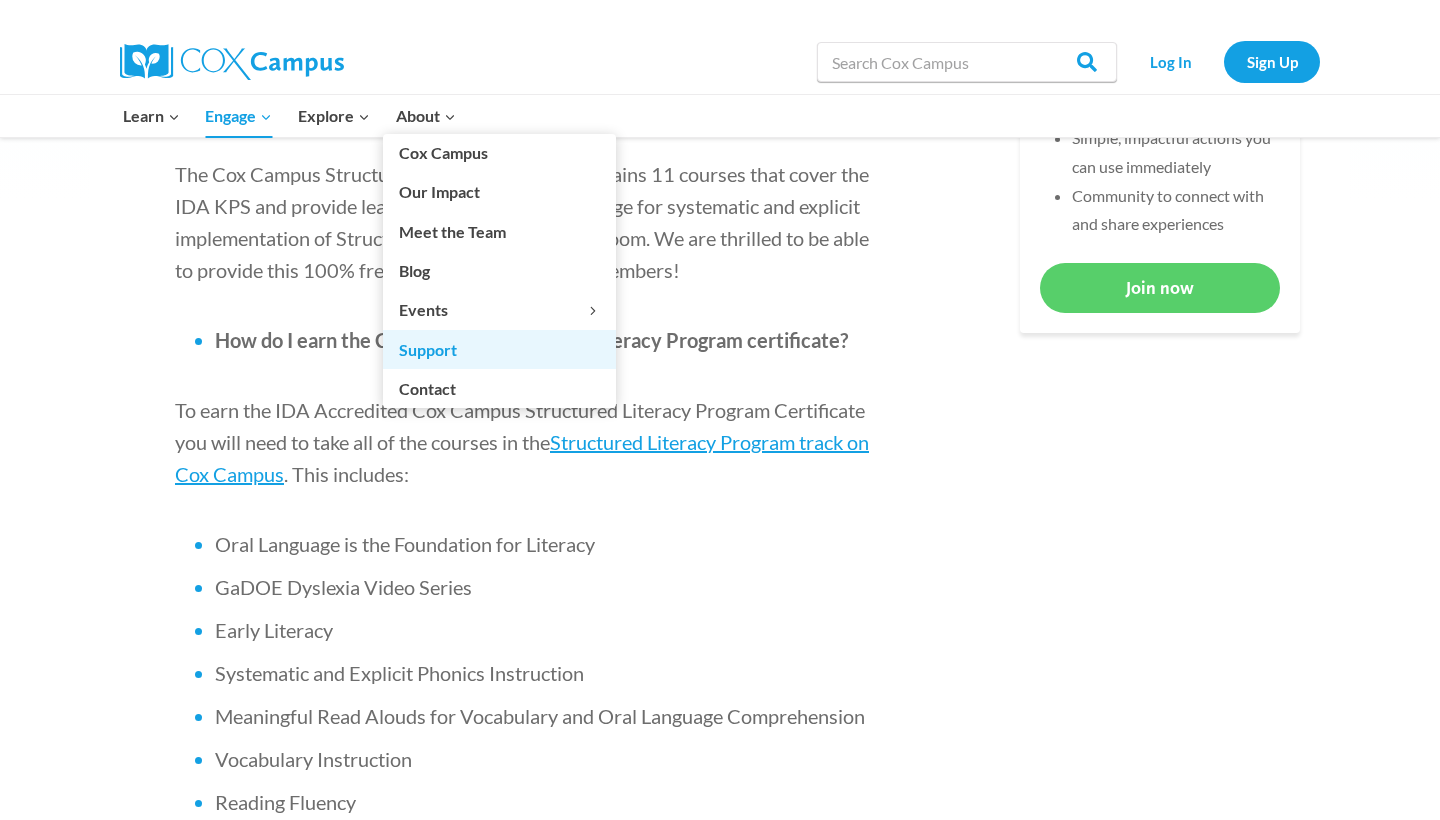 click on "Support" at bounding box center (499, 349) 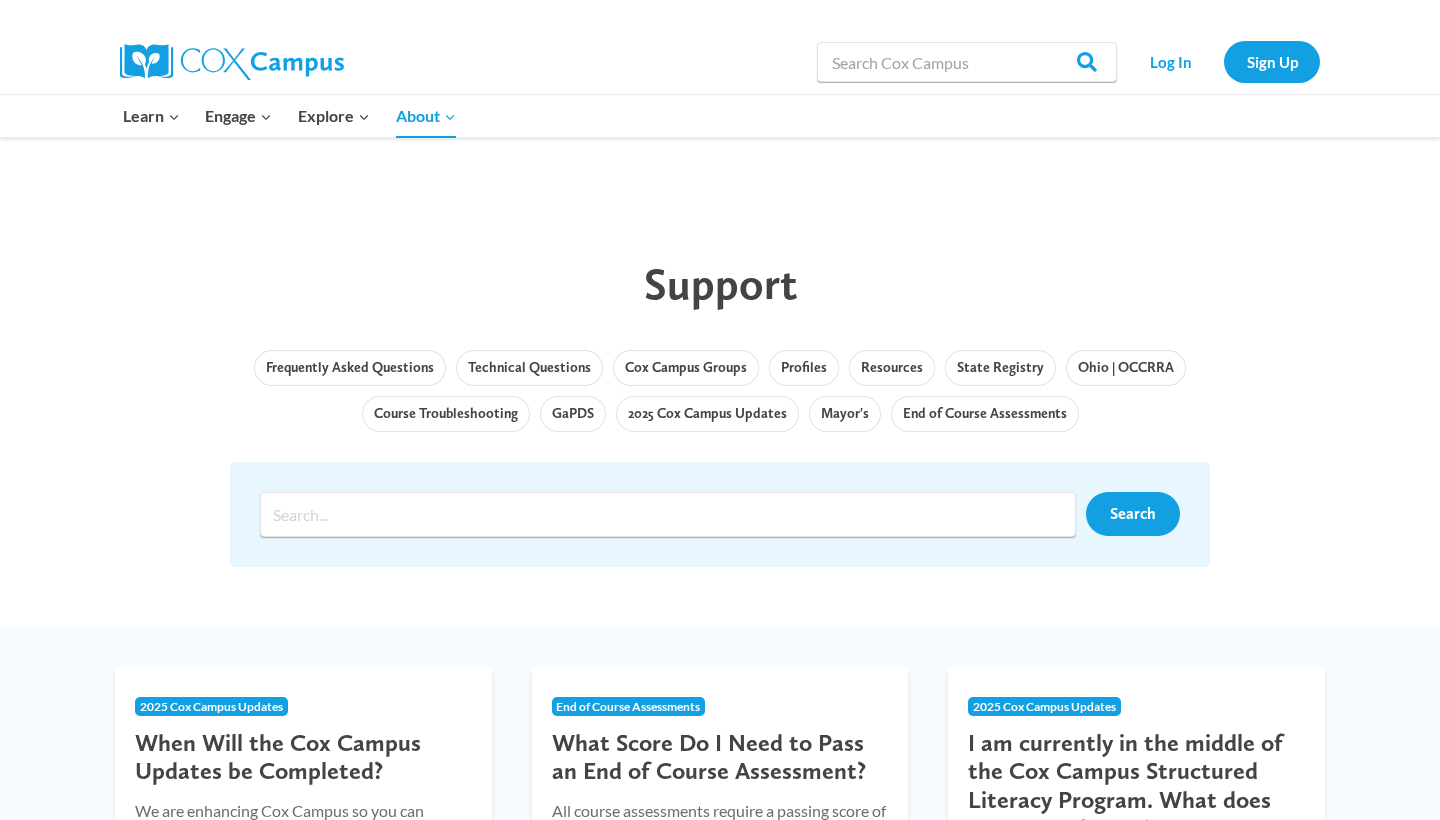 scroll, scrollTop: 0, scrollLeft: 0, axis: both 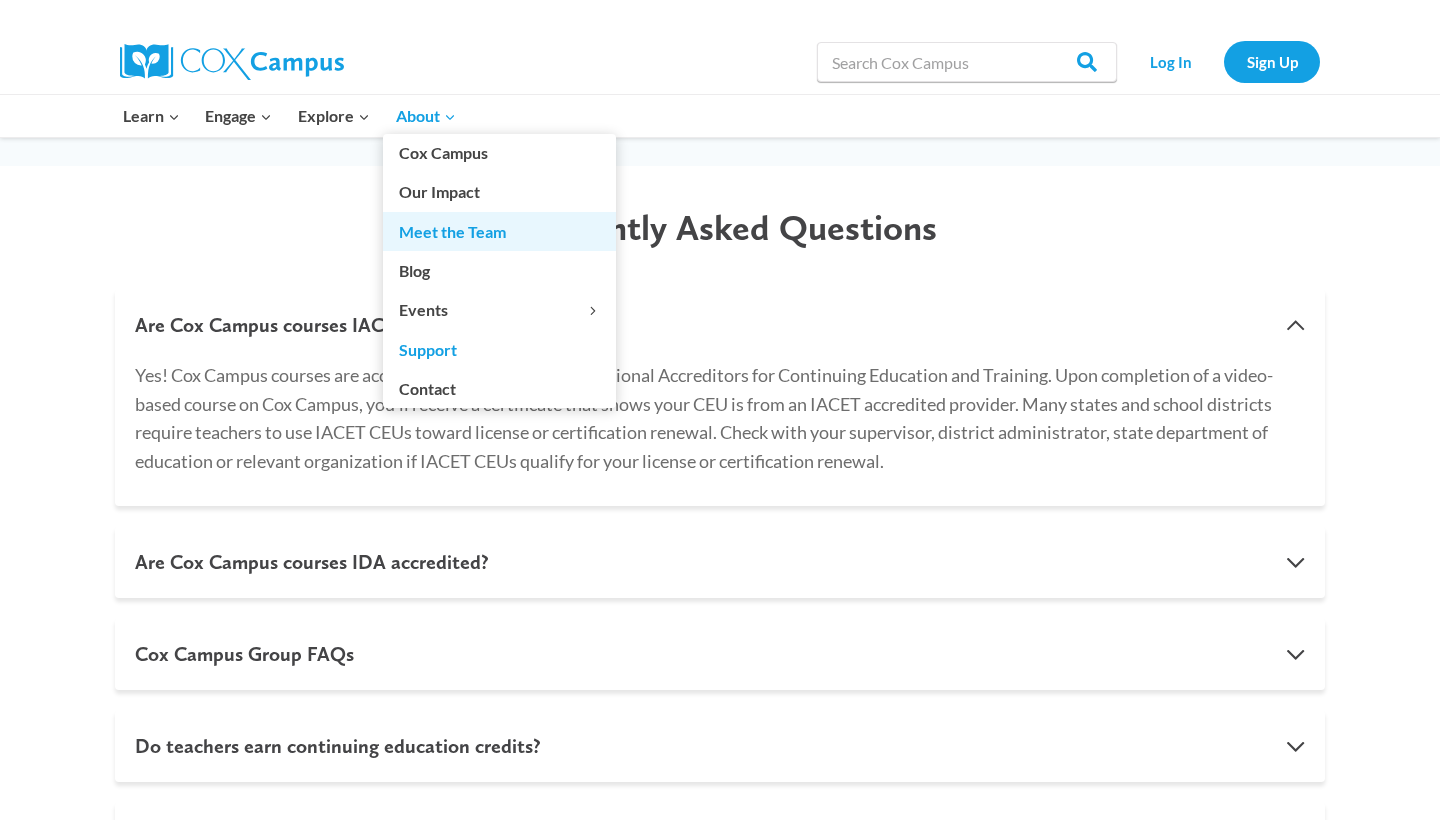 click on "Meet the Team" at bounding box center (499, 231) 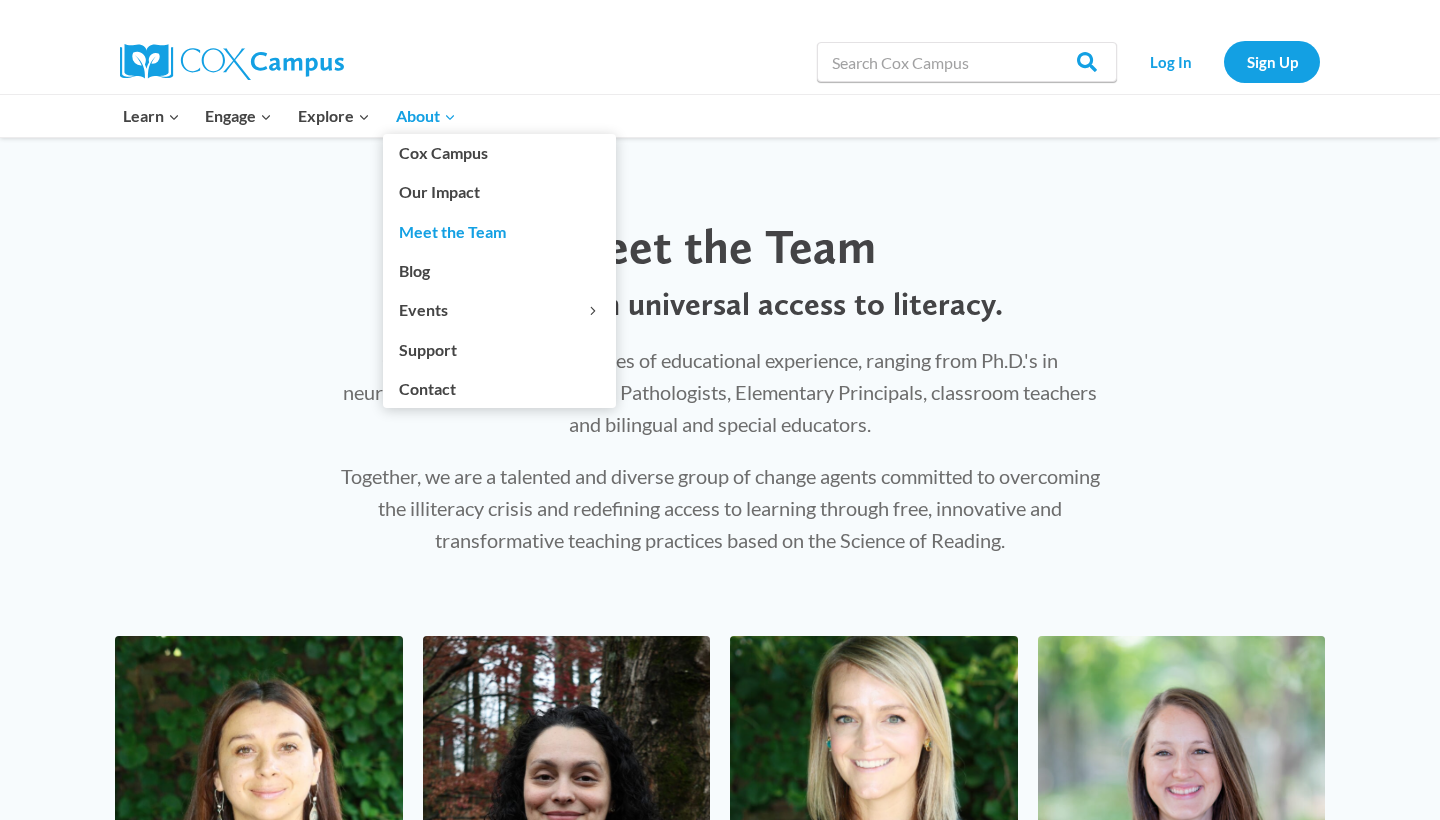 scroll, scrollTop: 0, scrollLeft: 0, axis: both 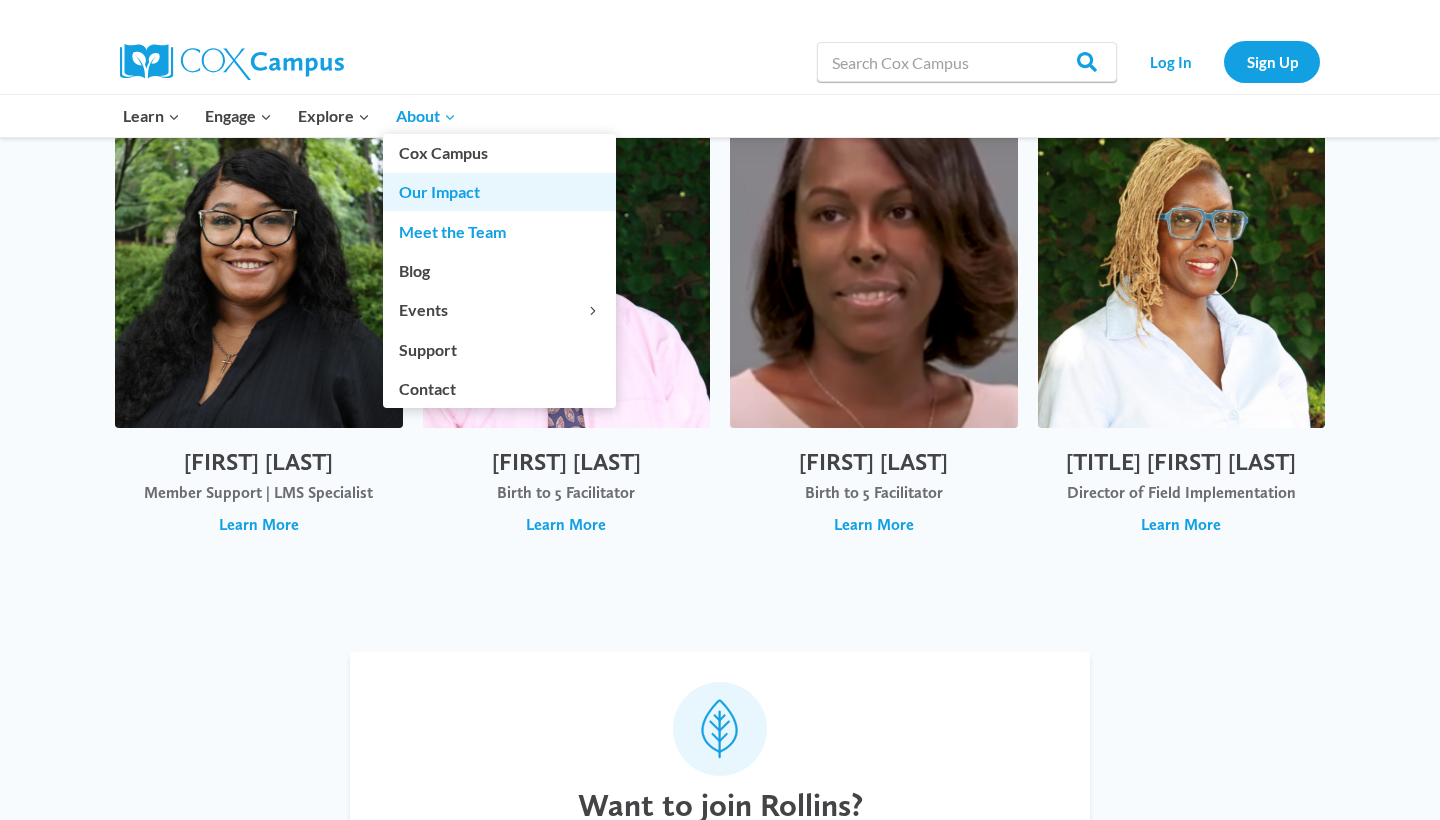 click on "Our Impact" at bounding box center (499, 192) 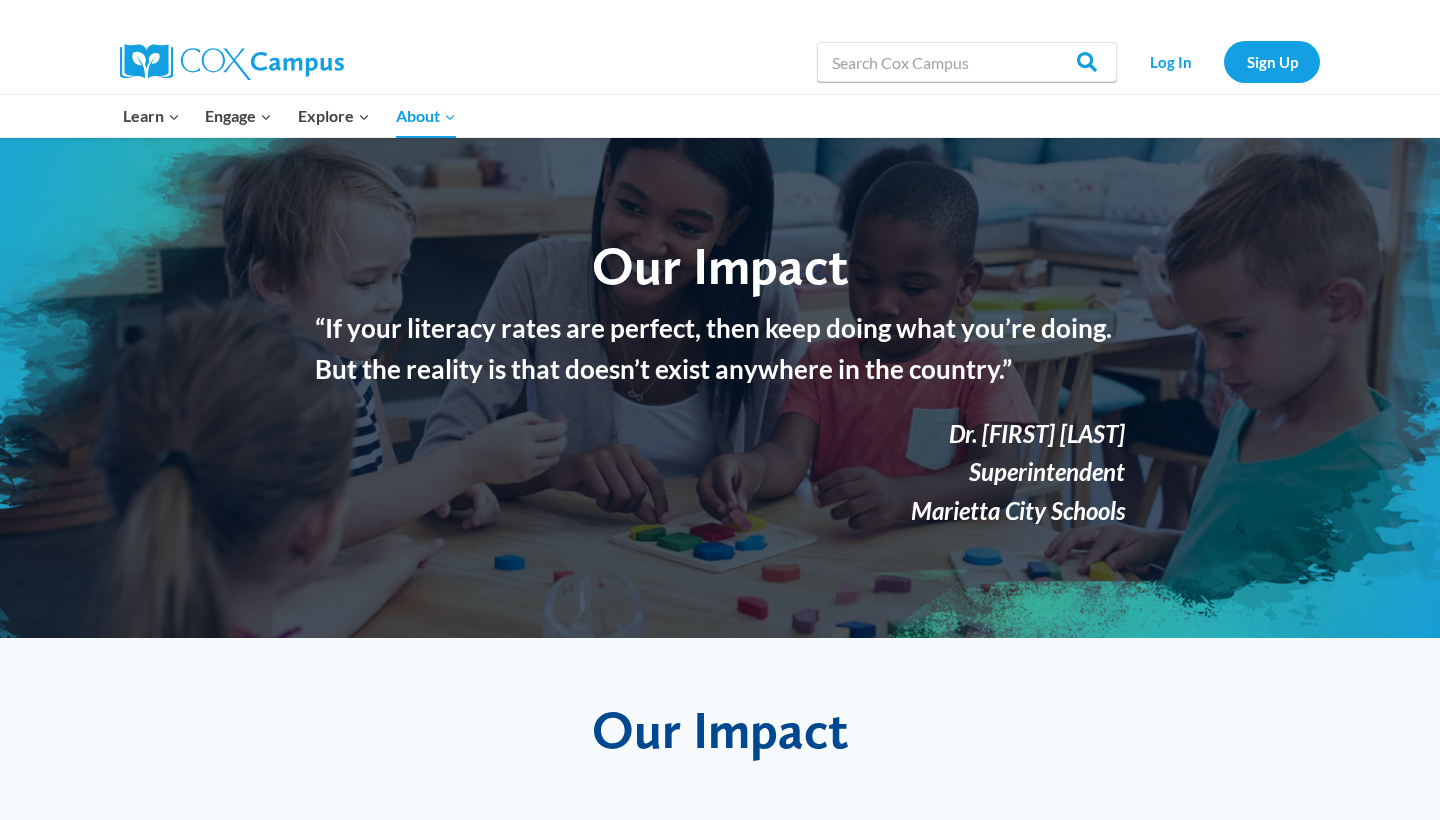 scroll, scrollTop: 0, scrollLeft: 0, axis: both 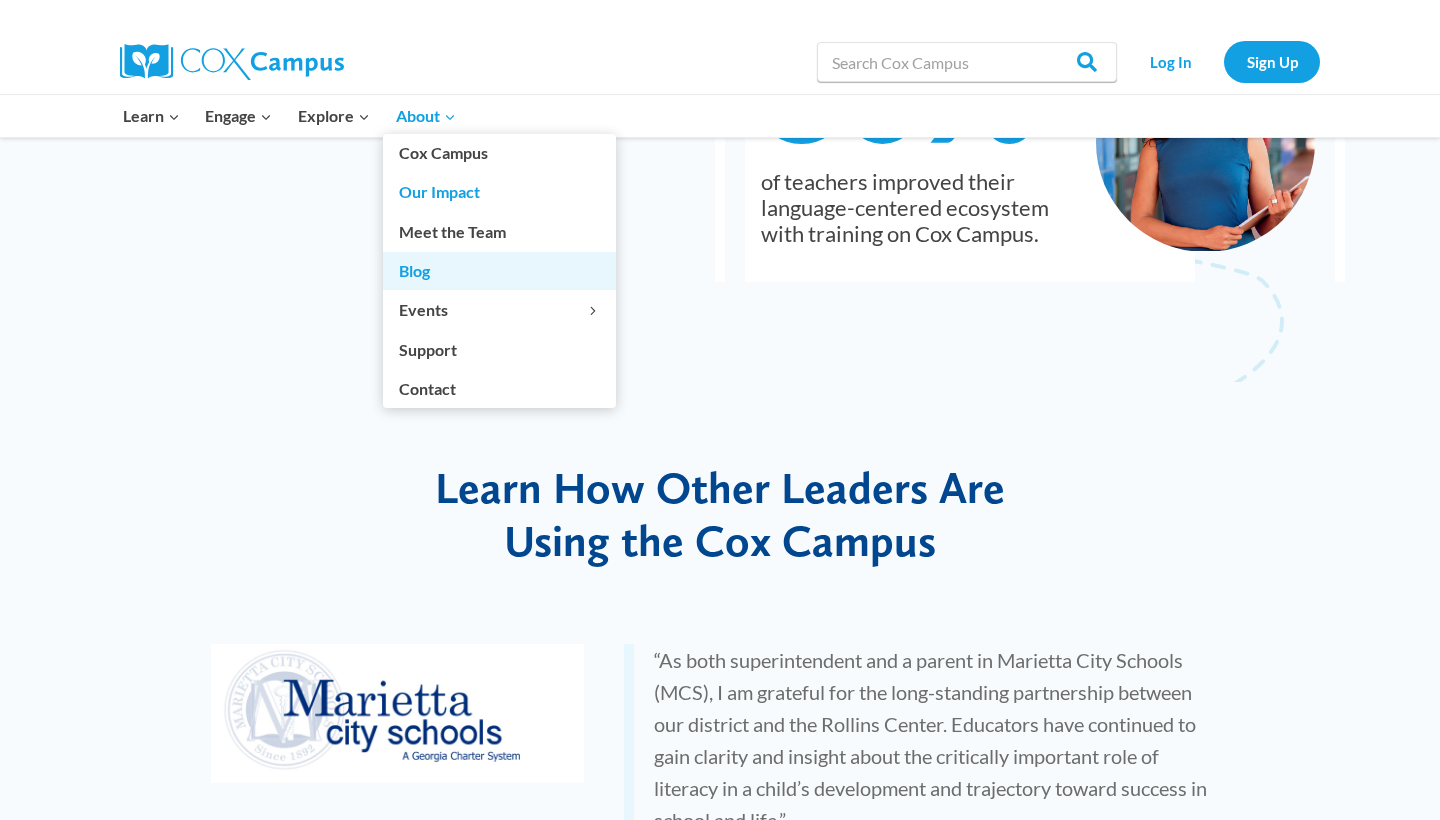 click on "Blog" at bounding box center [499, 271] 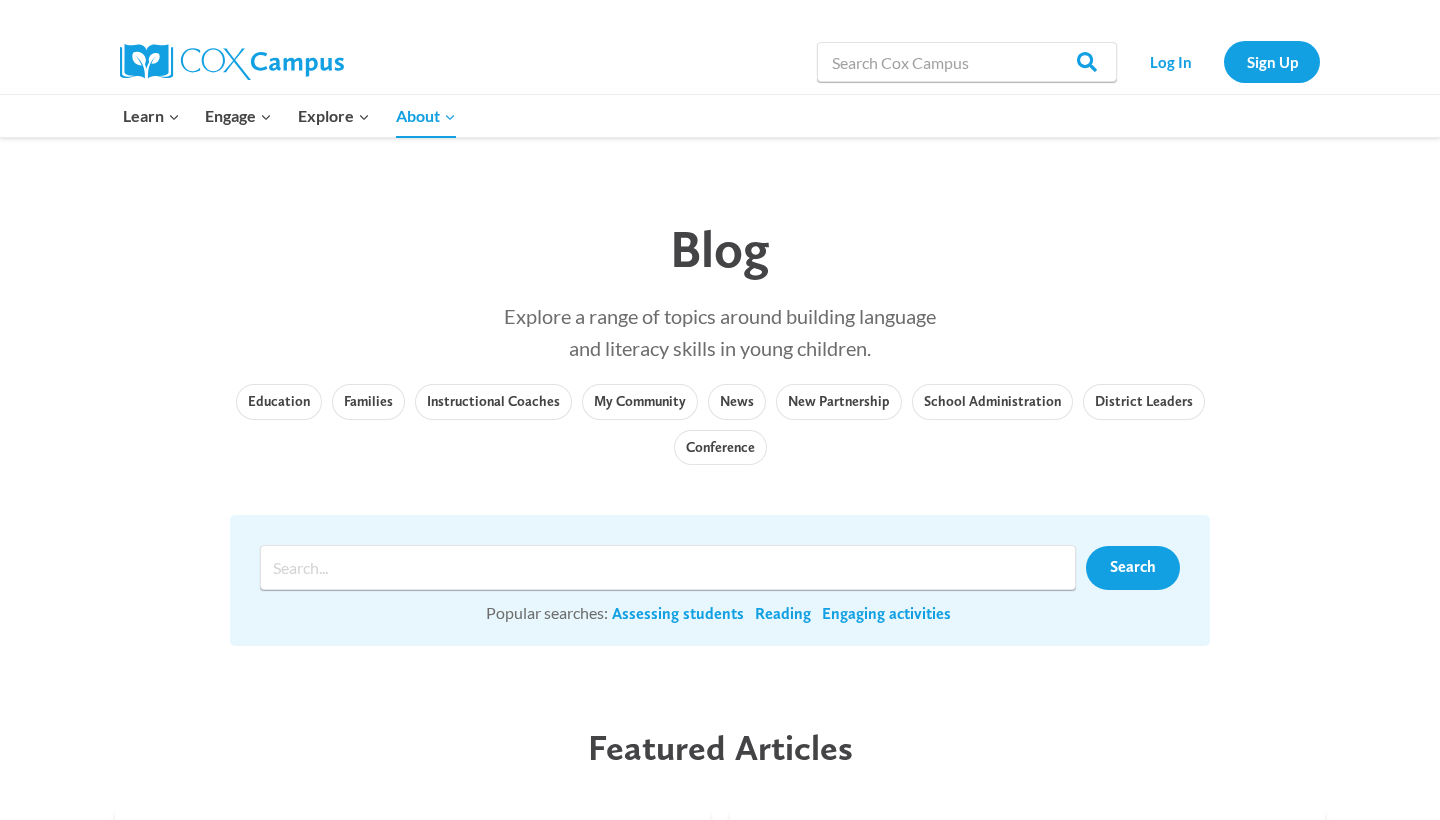 scroll, scrollTop: 0, scrollLeft: 0, axis: both 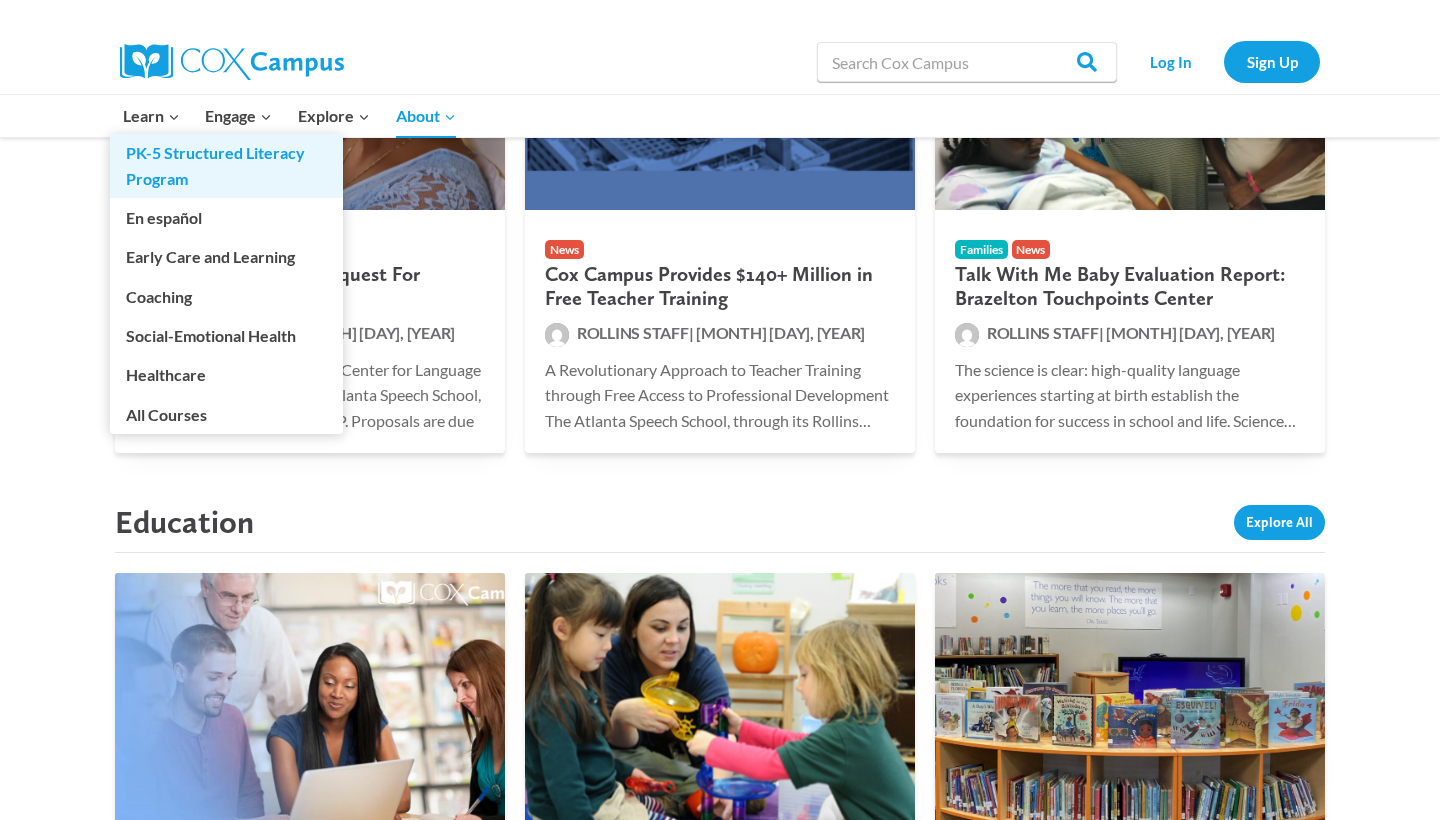 click on "PK-5 Structured Literacy Program" at bounding box center (226, 166) 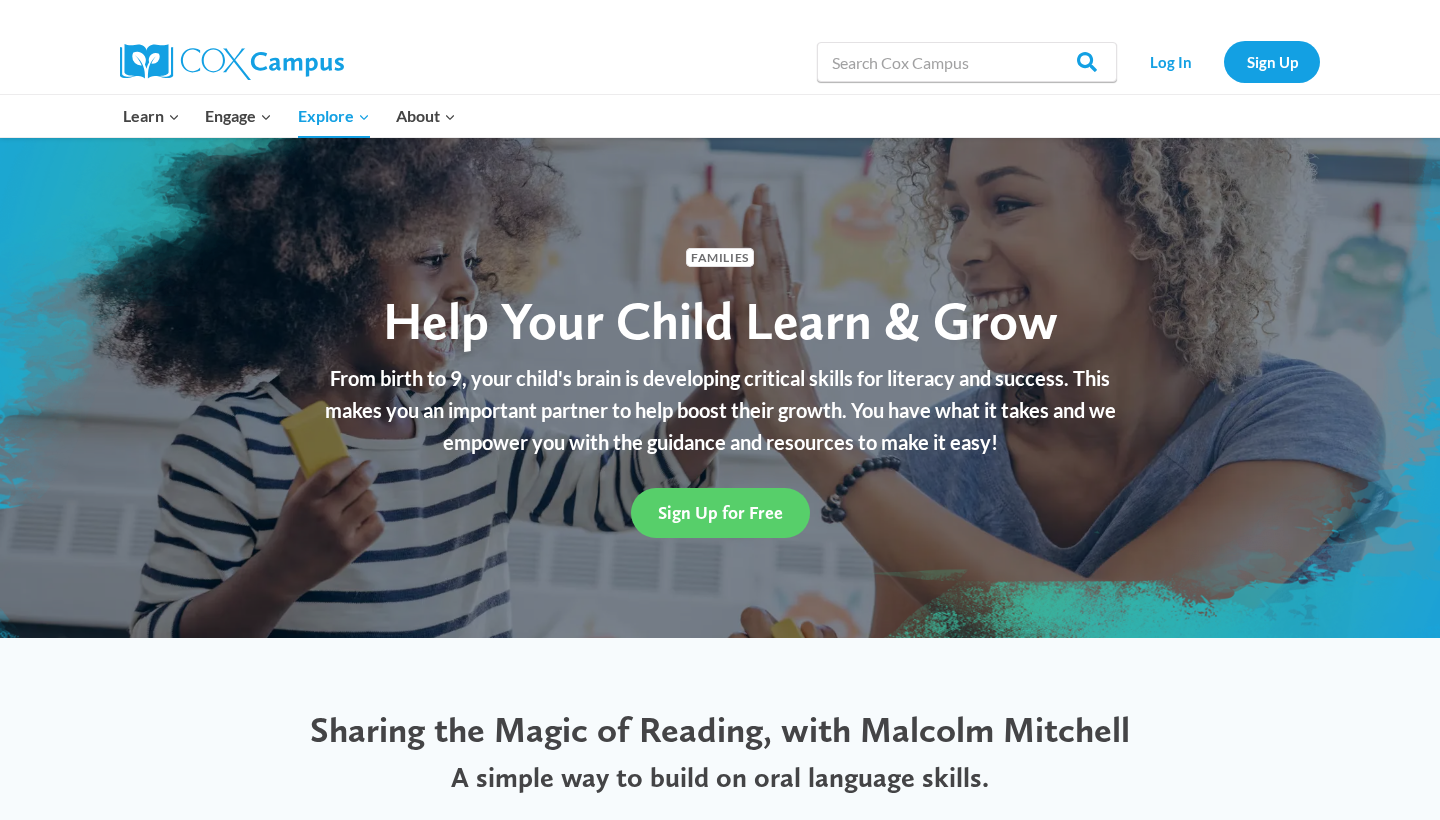 scroll, scrollTop: 0, scrollLeft: 0, axis: both 